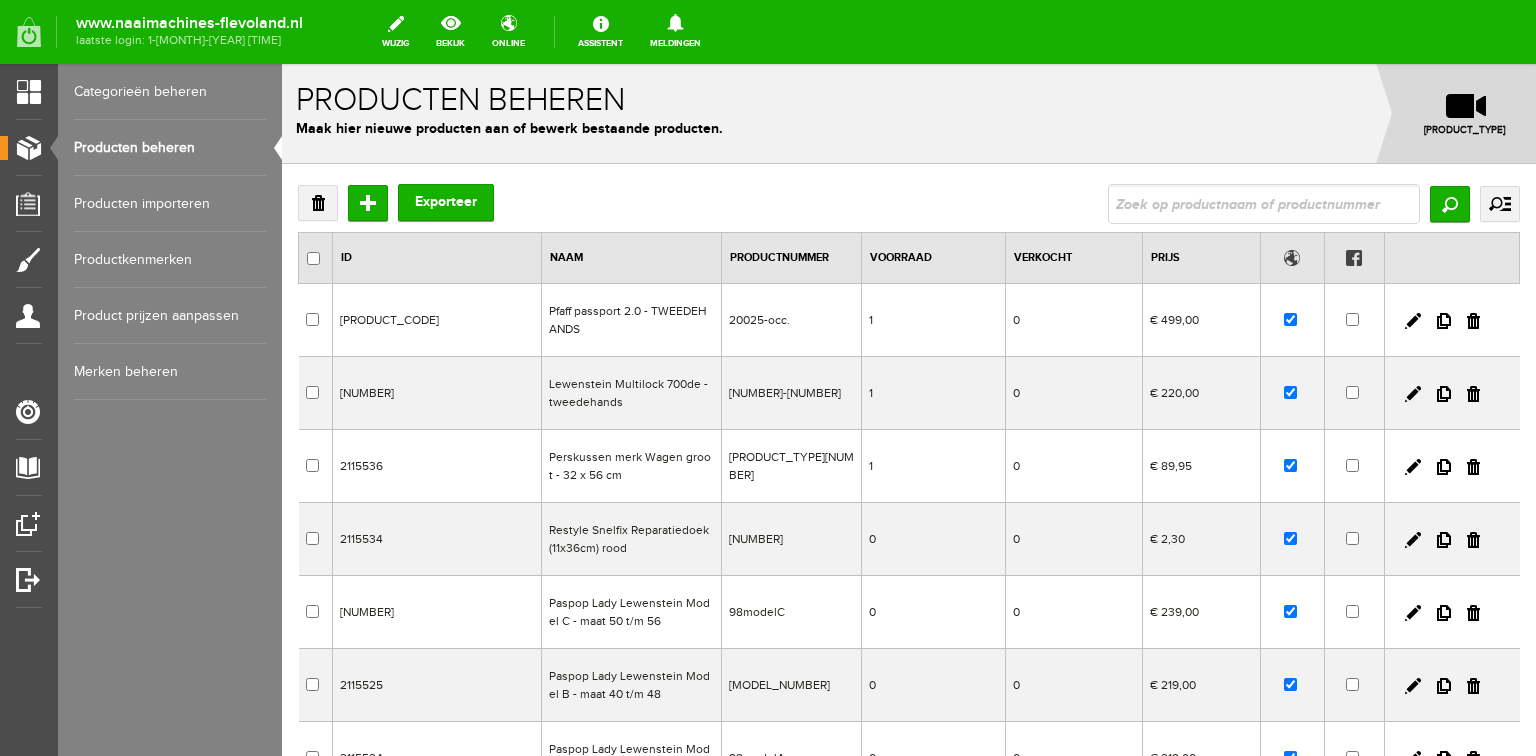 scroll, scrollTop: 0, scrollLeft: 0, axis: both 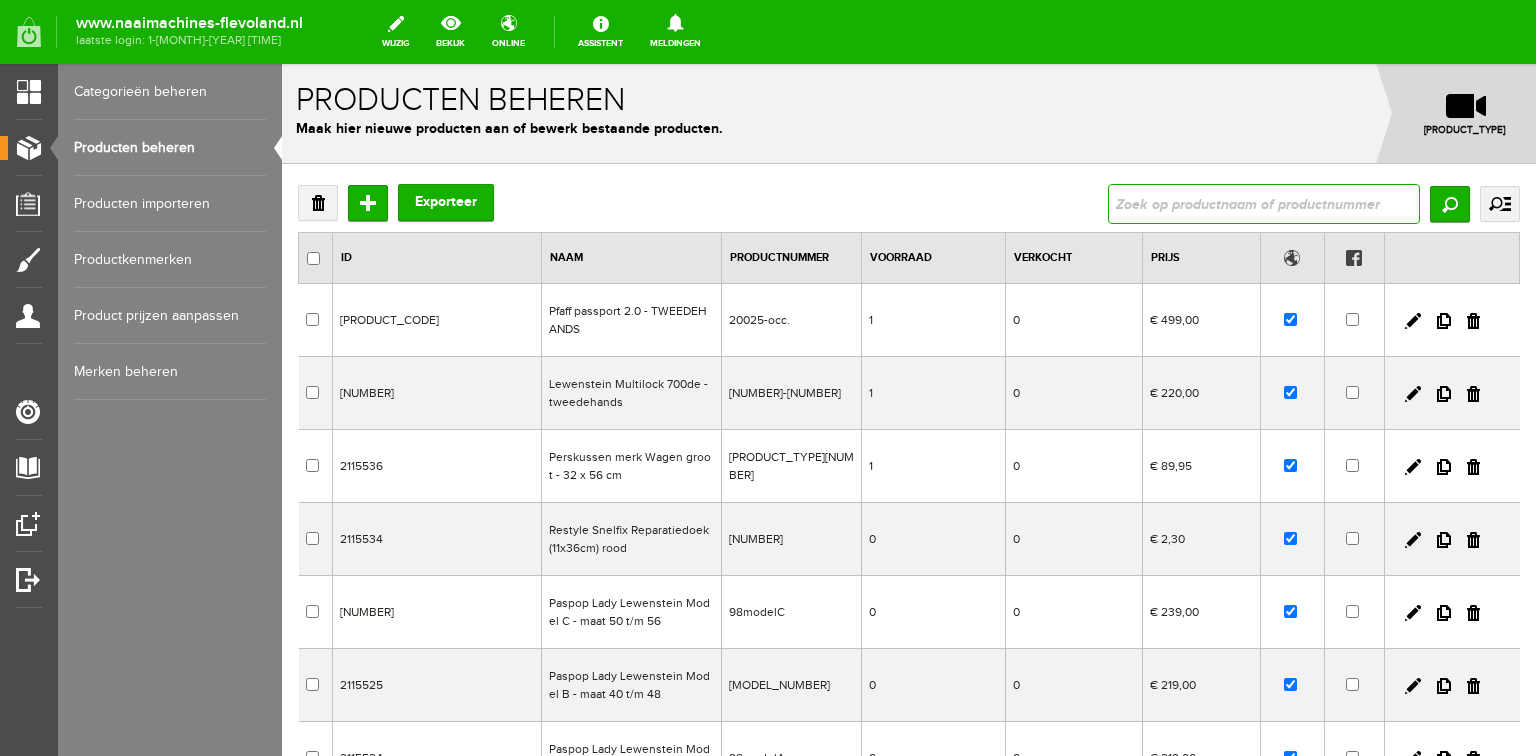 click at bounding box center [1264, 204] 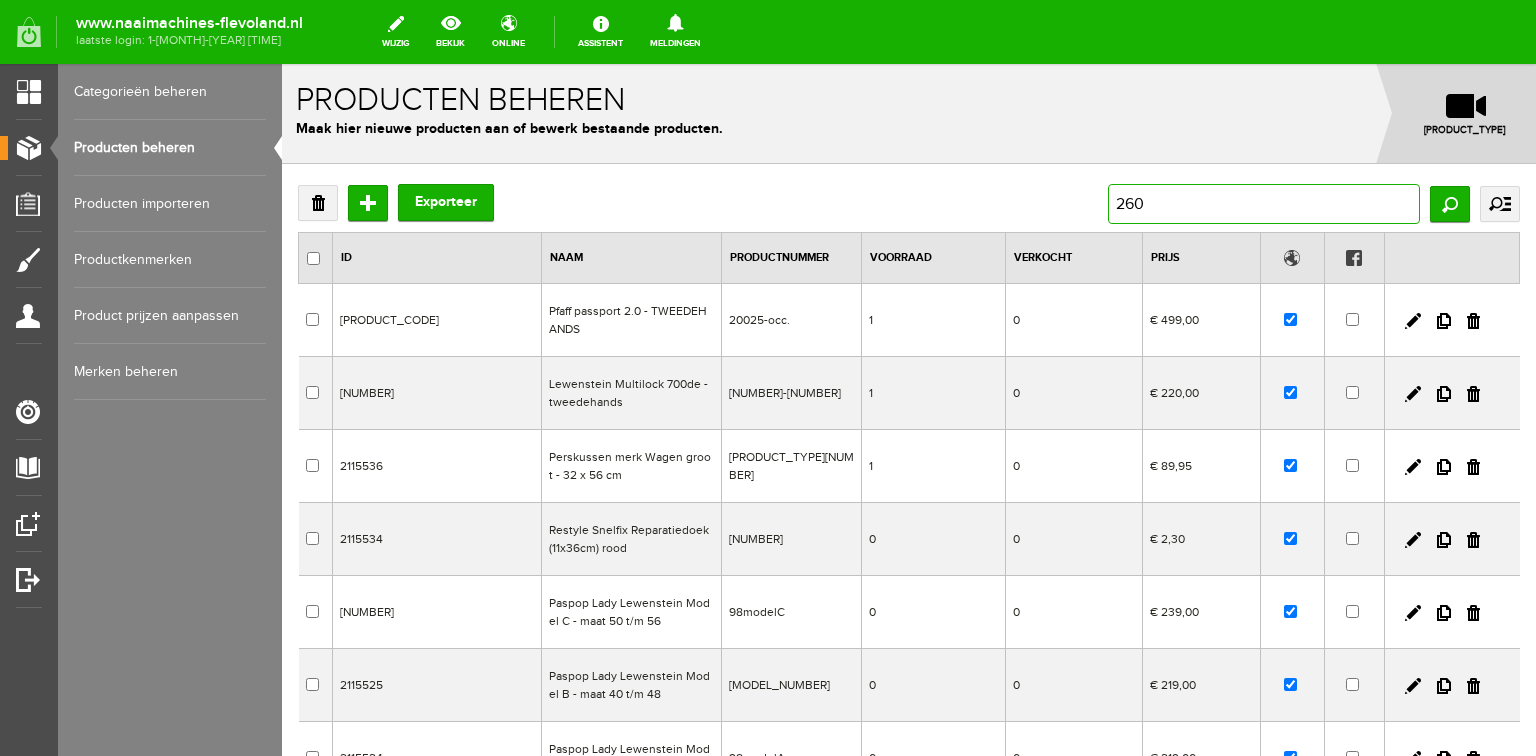 type on "260c" 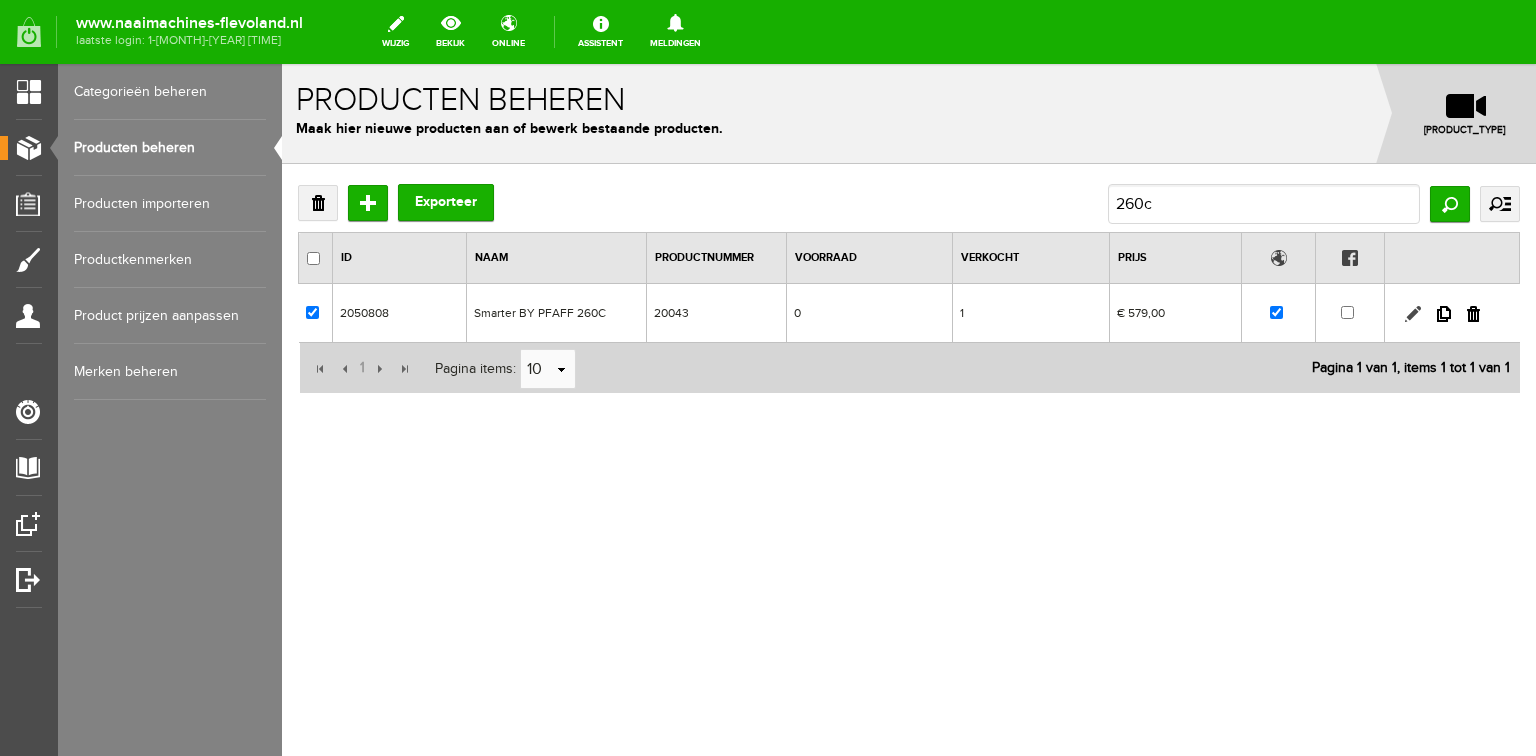 click at bounding box center (1413, 314) 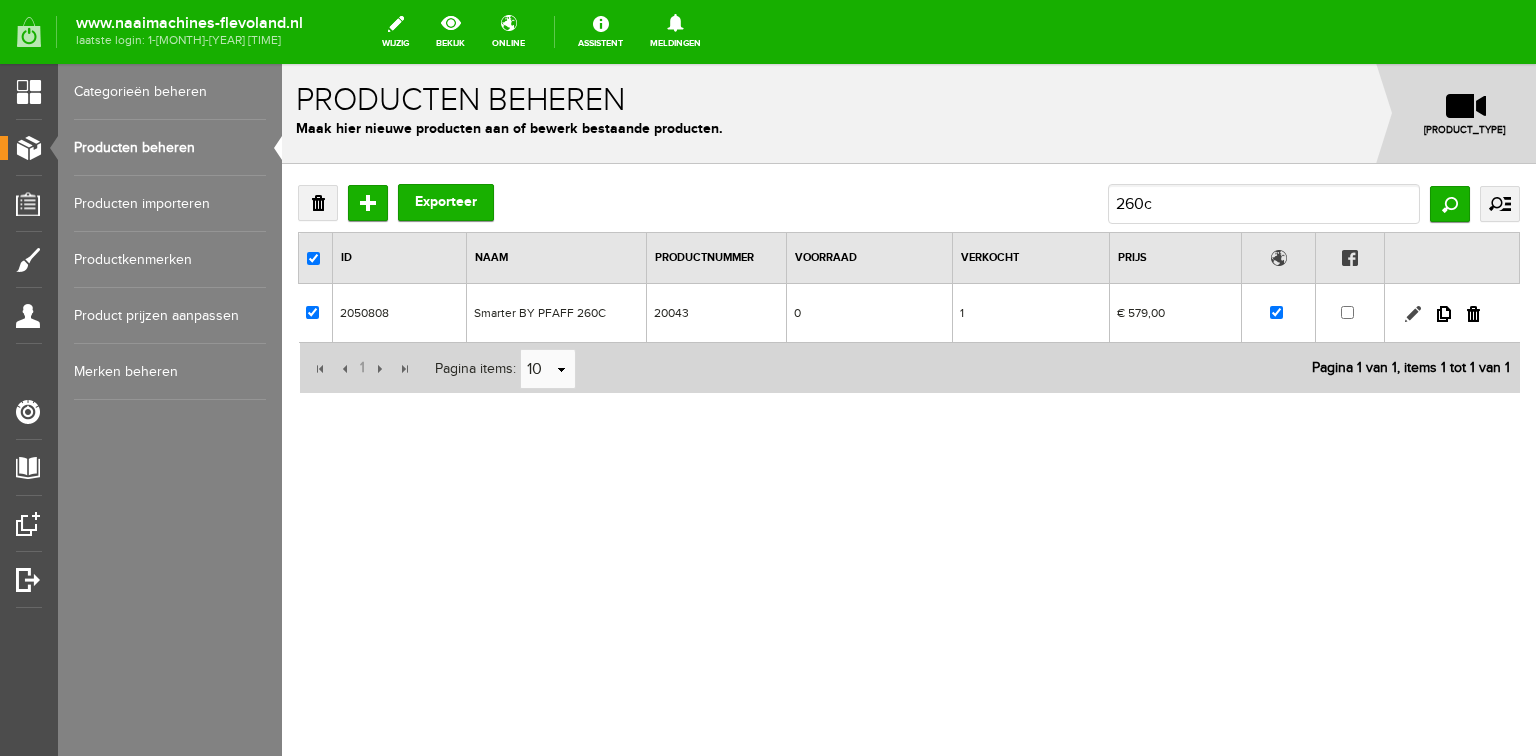 checkbox on "true" 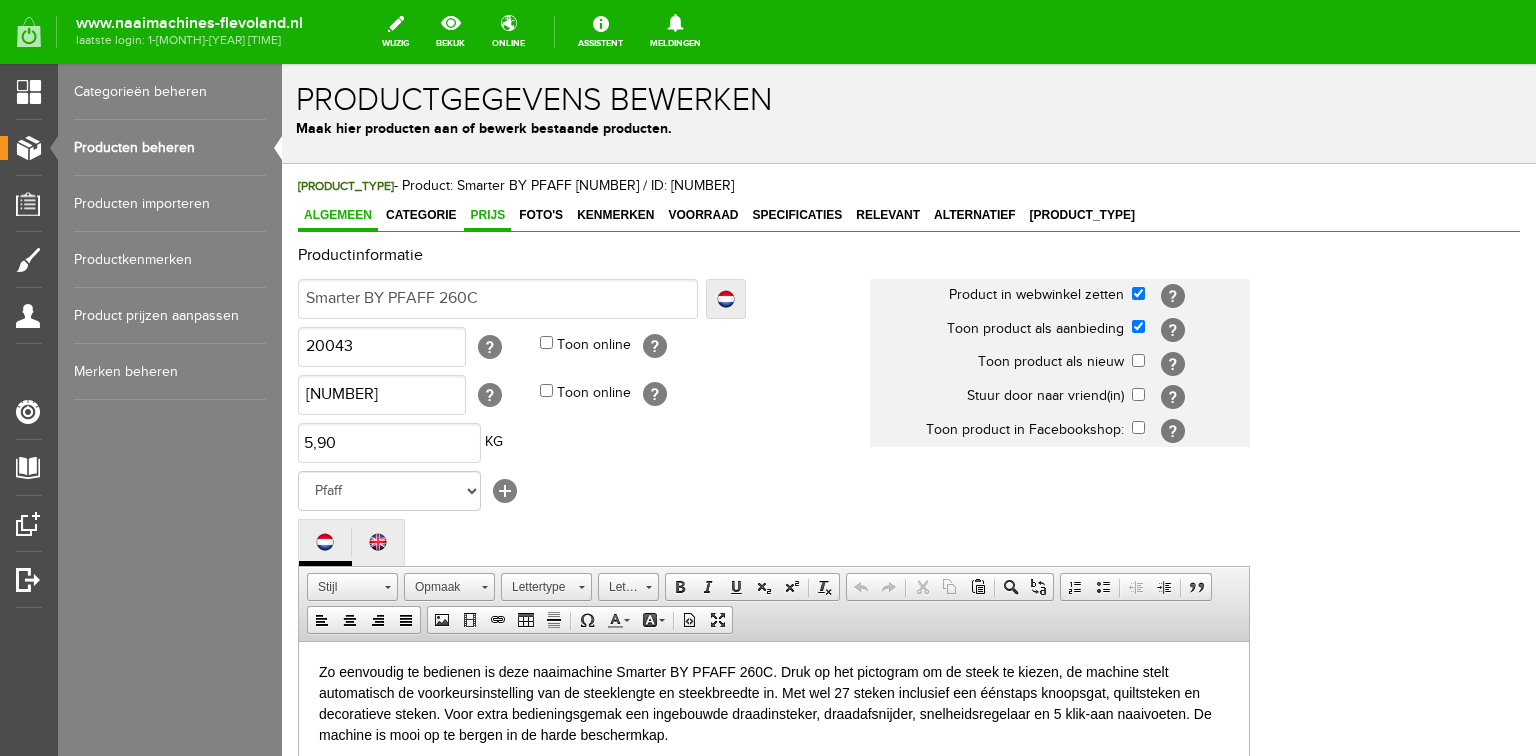 scroll, scrollTop: 0, scrollLeft: 0, axis: both 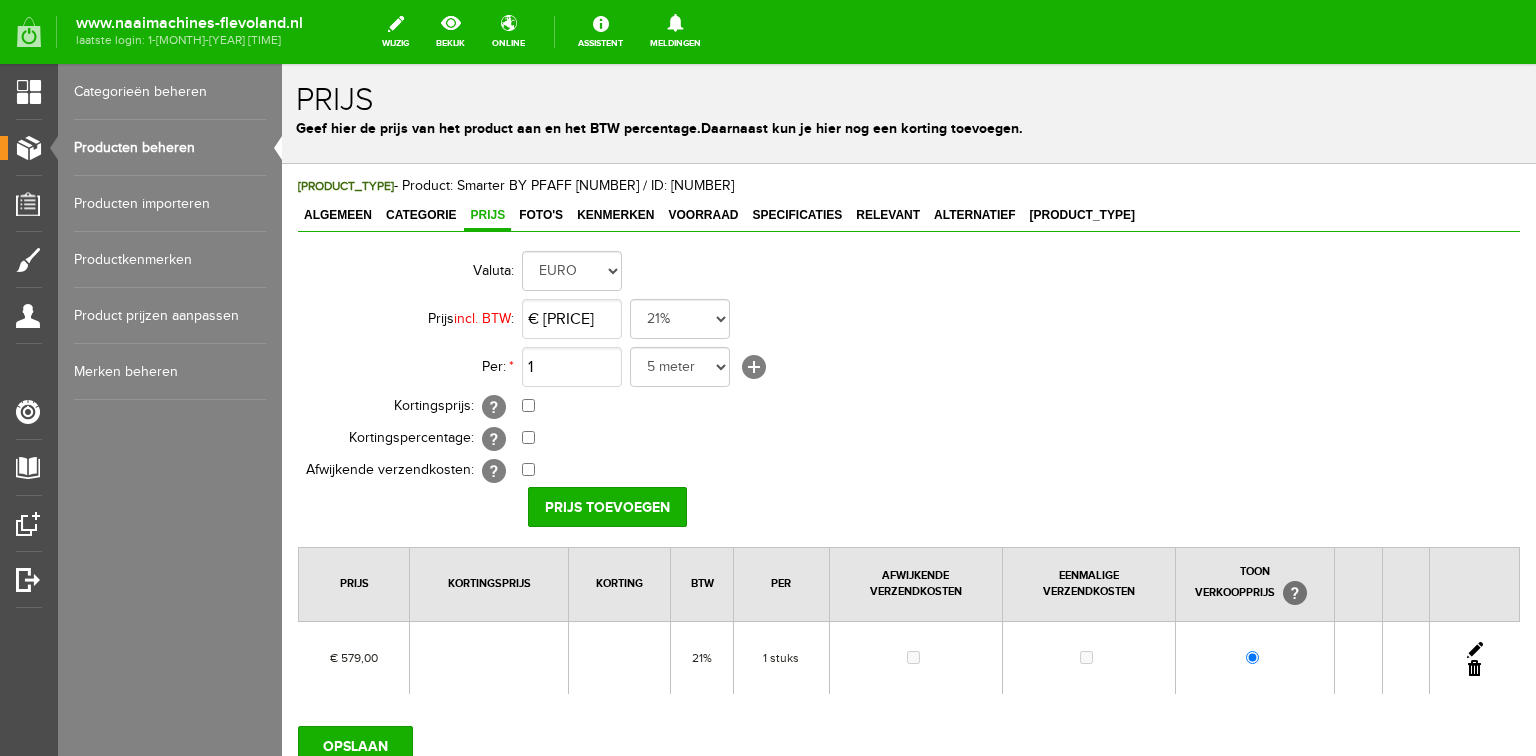 click at bounding box center [1475, 650] 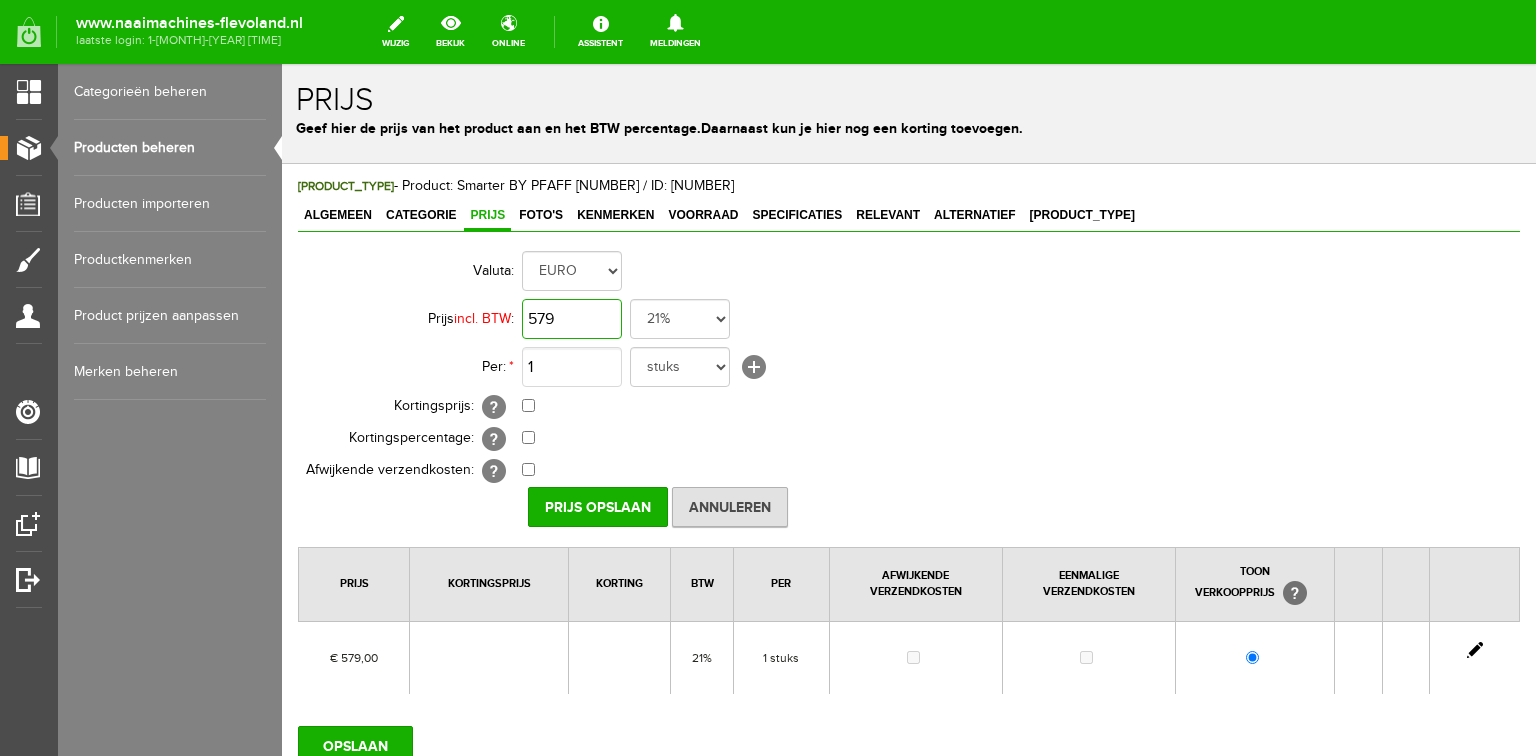 click on "579" at bounding box center [572, 319] 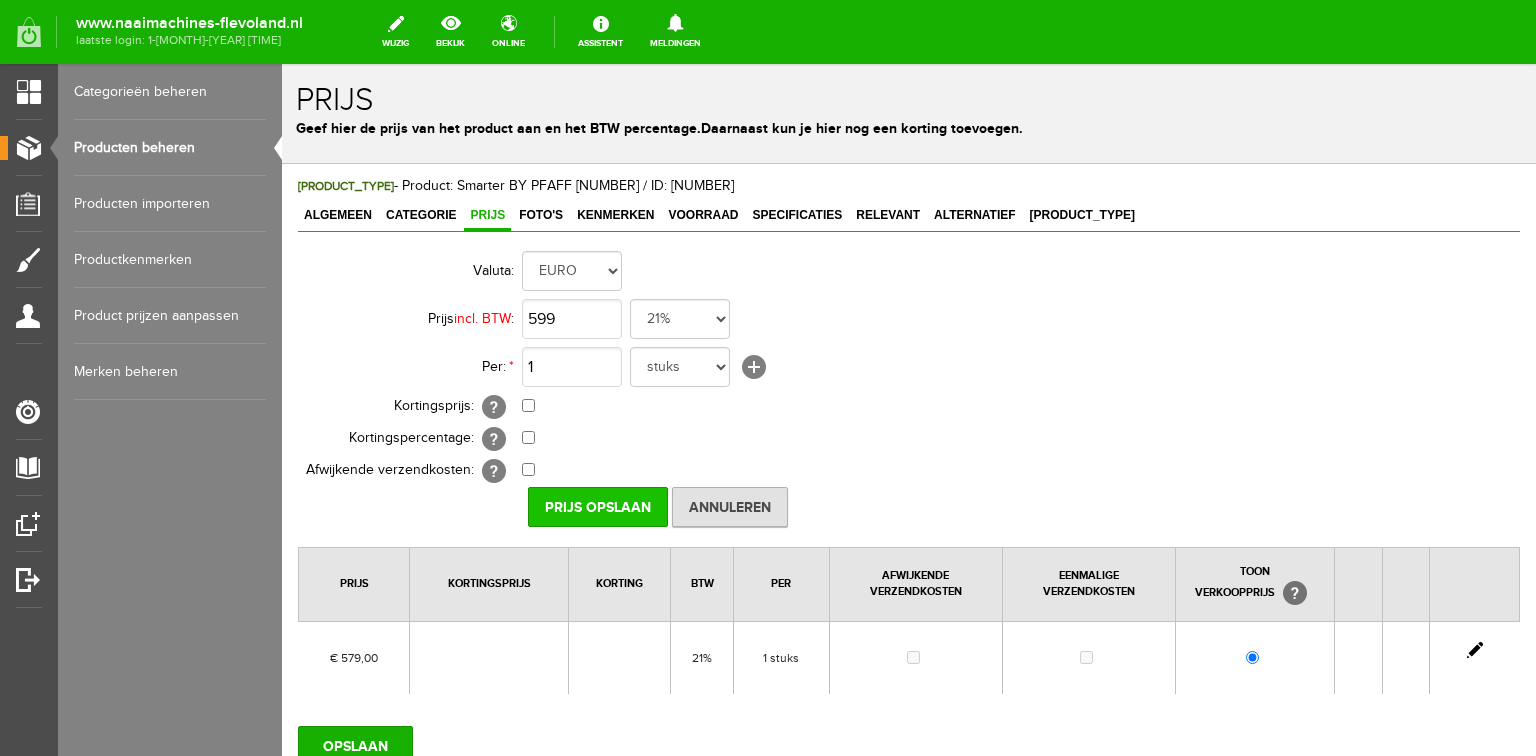 type on "€ 599,00" 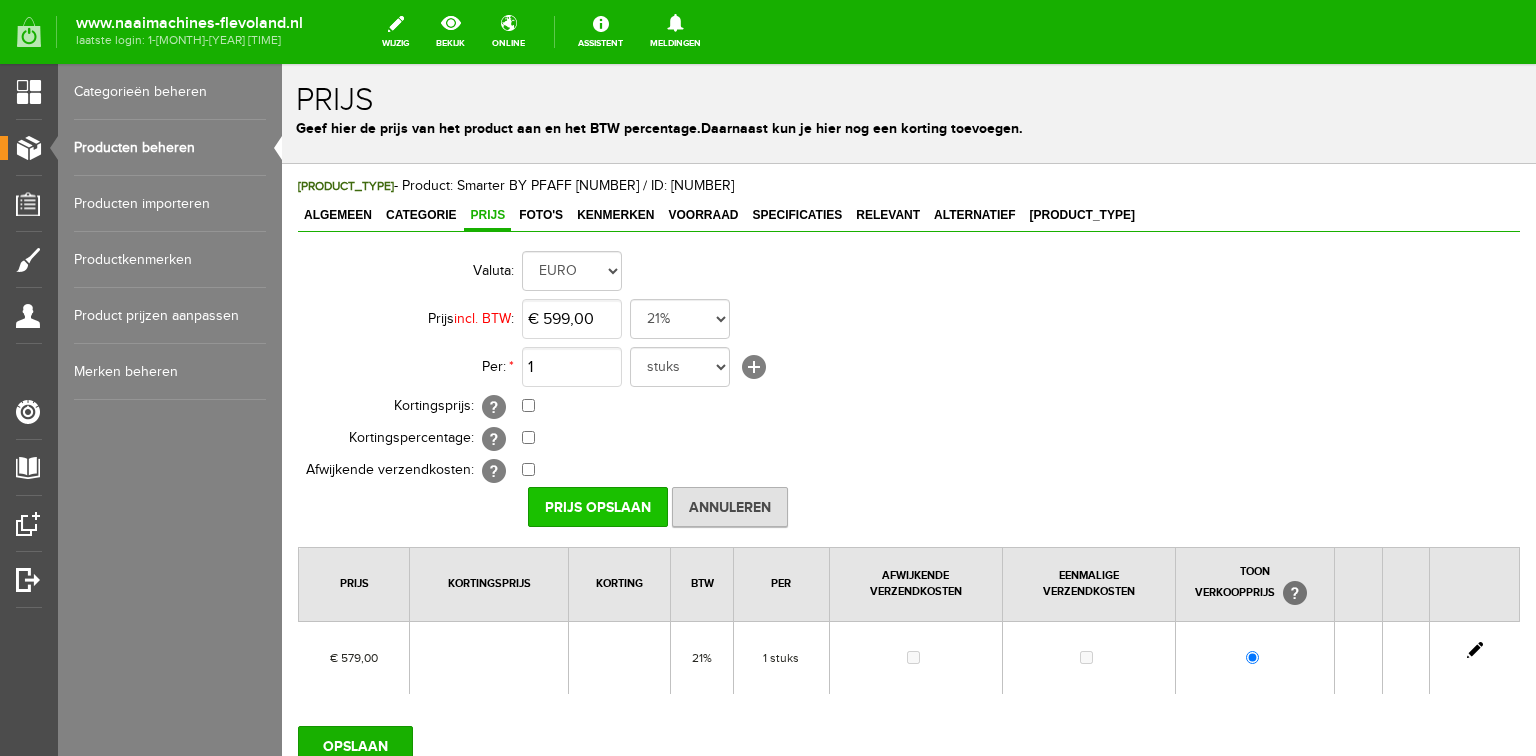 click on "Prijs Opslaan" at bounding box center (598, 507) 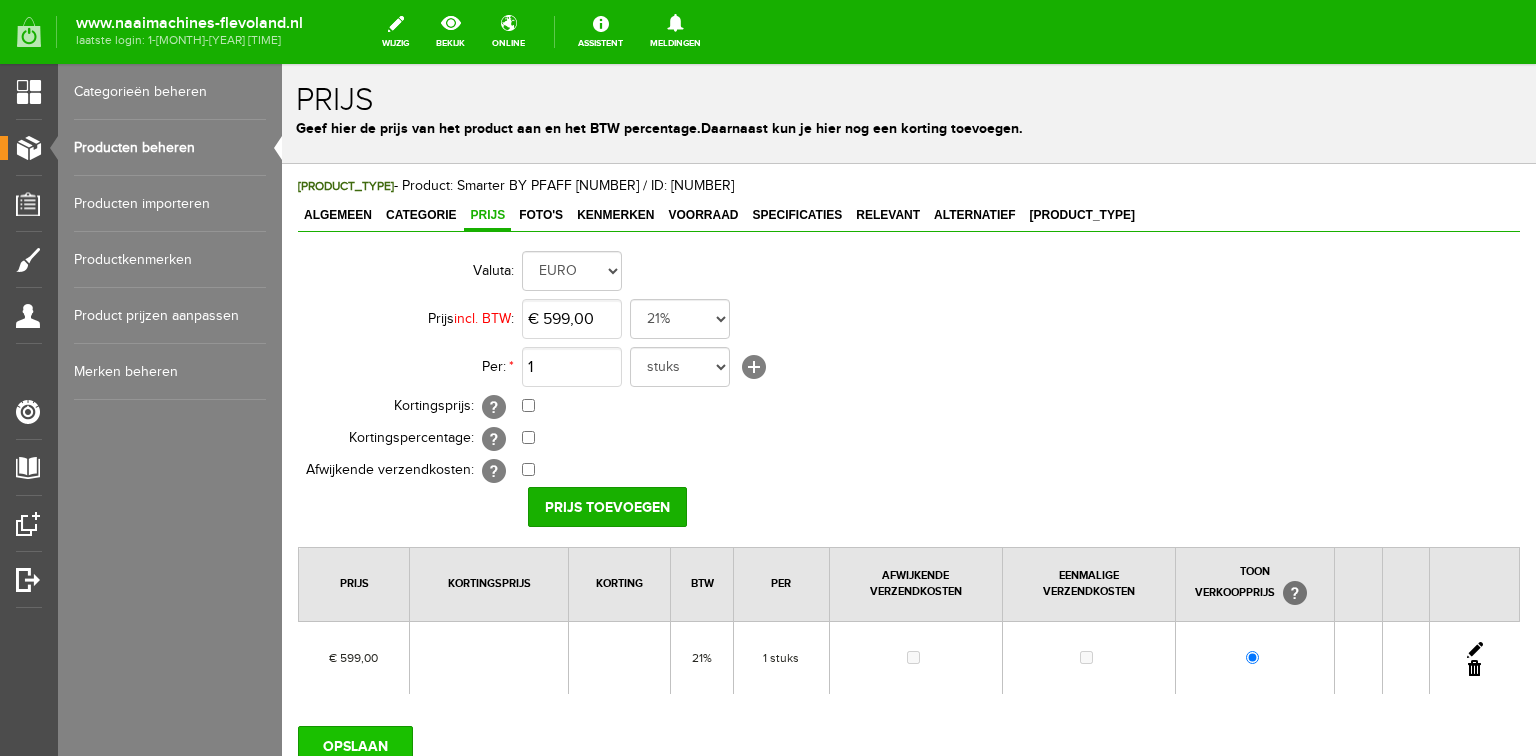 click on "OPSLAAN" at bounding box center (355, 746) 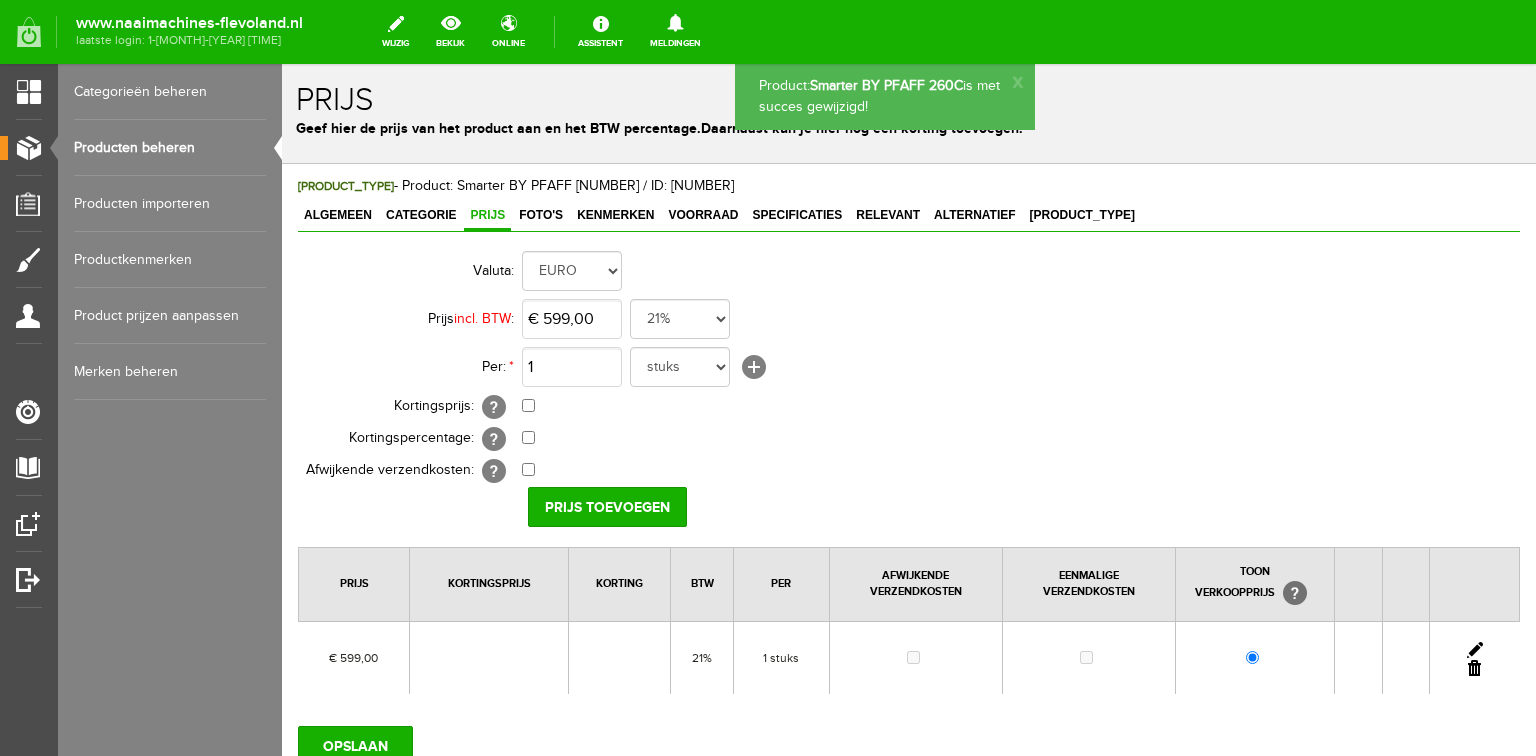 scroll, scrollTop: 0, scrollLeft: 0, axis: both 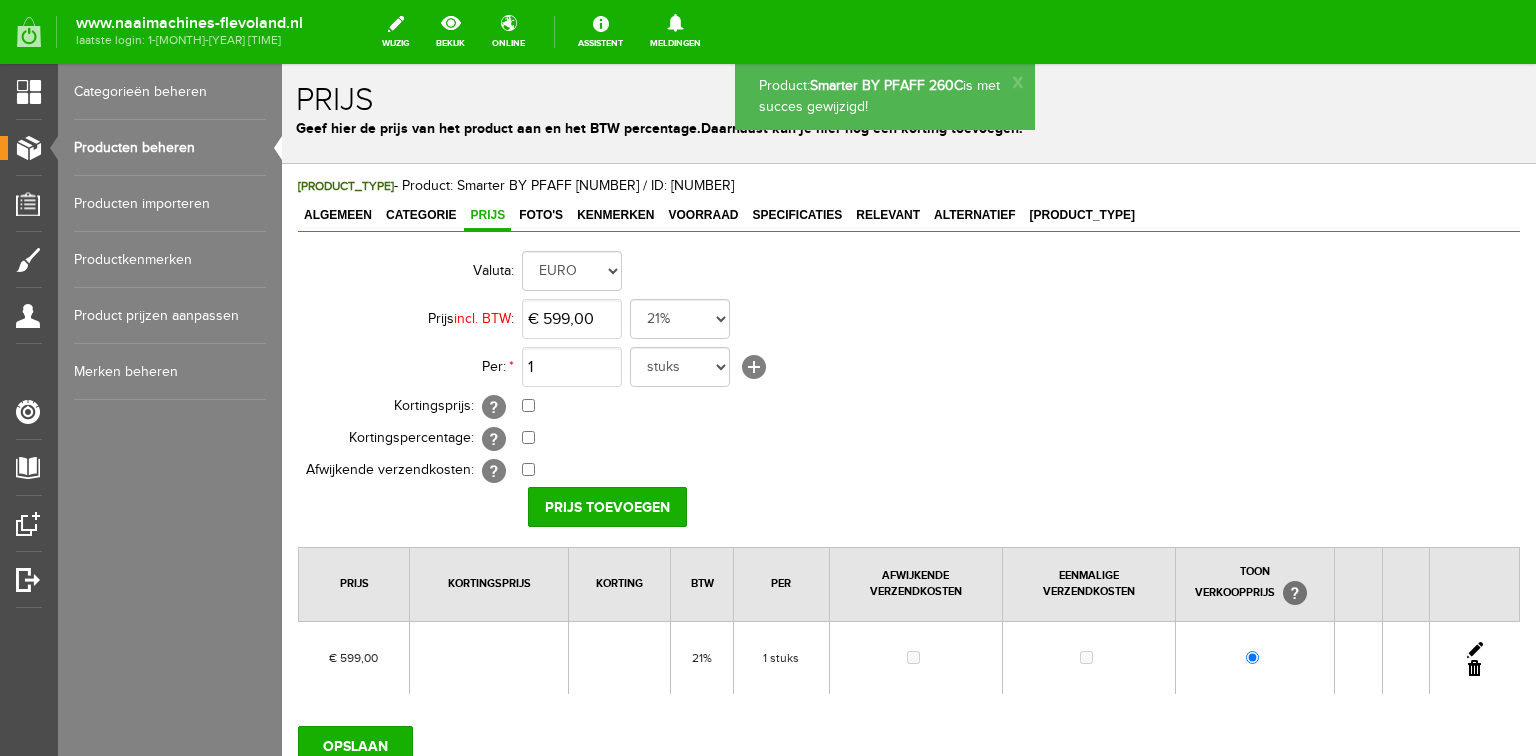 click on "Producten beheren" at bounding box center (170, 148) 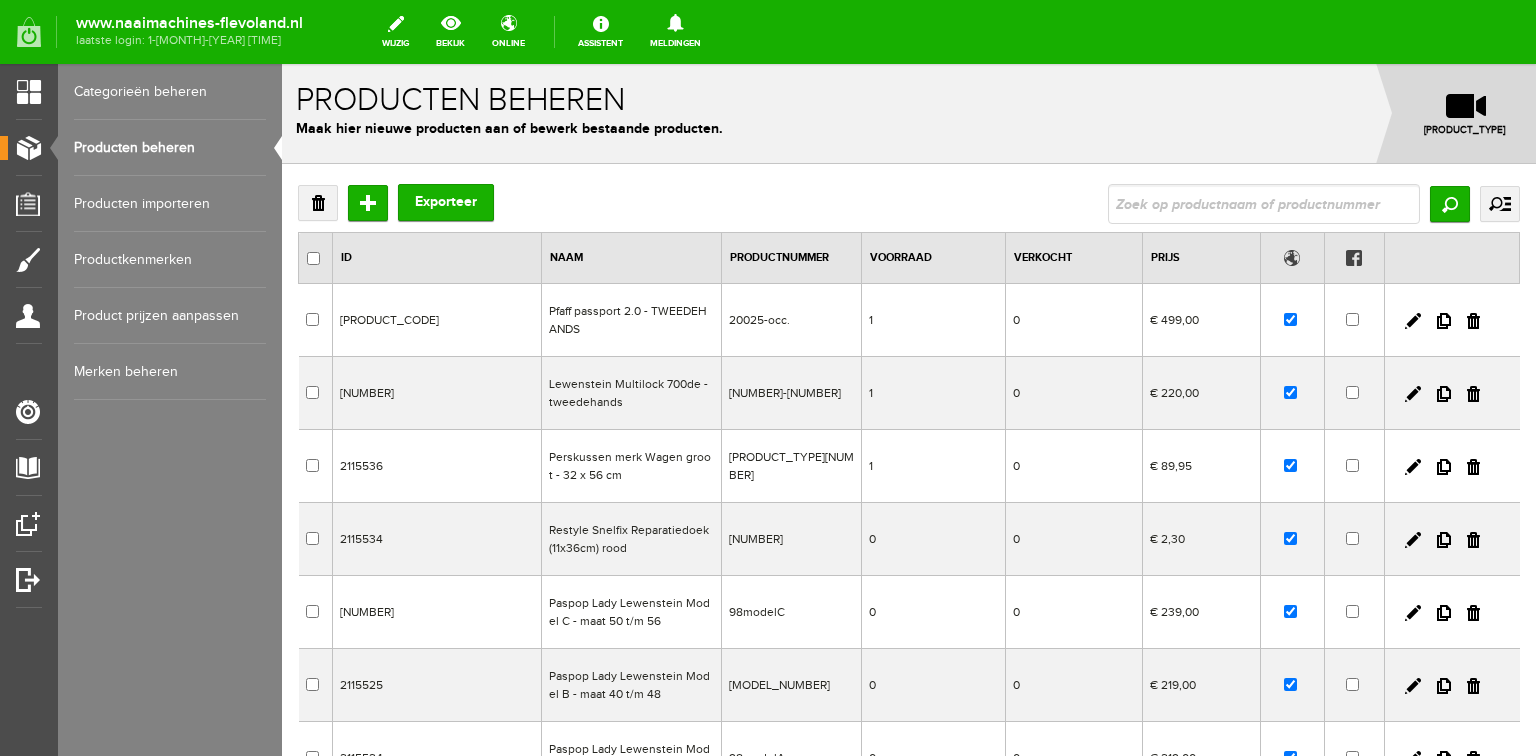 scroll, scrollTop: 0, scrollLeft: 0, axis: both 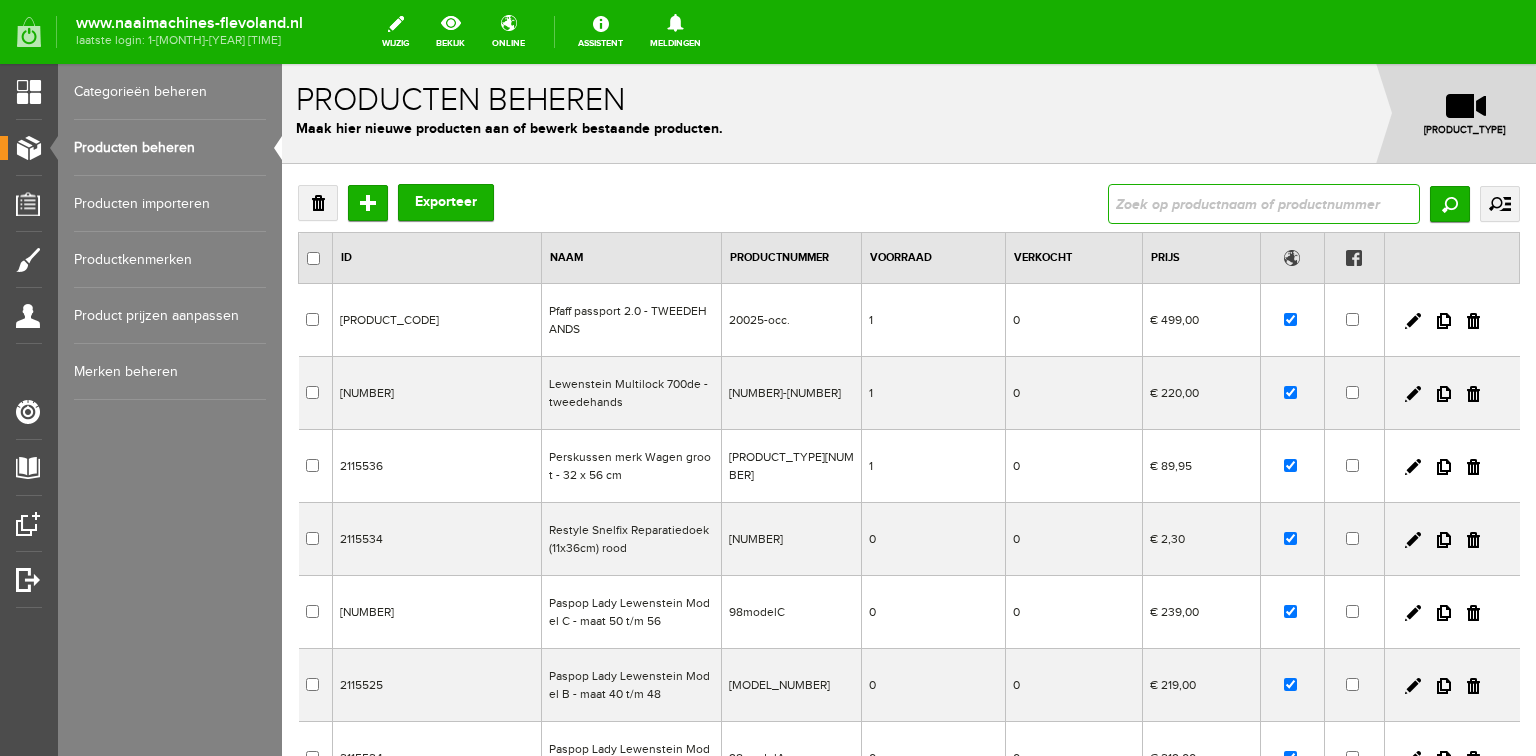 click at bounding box center [1264, 204] 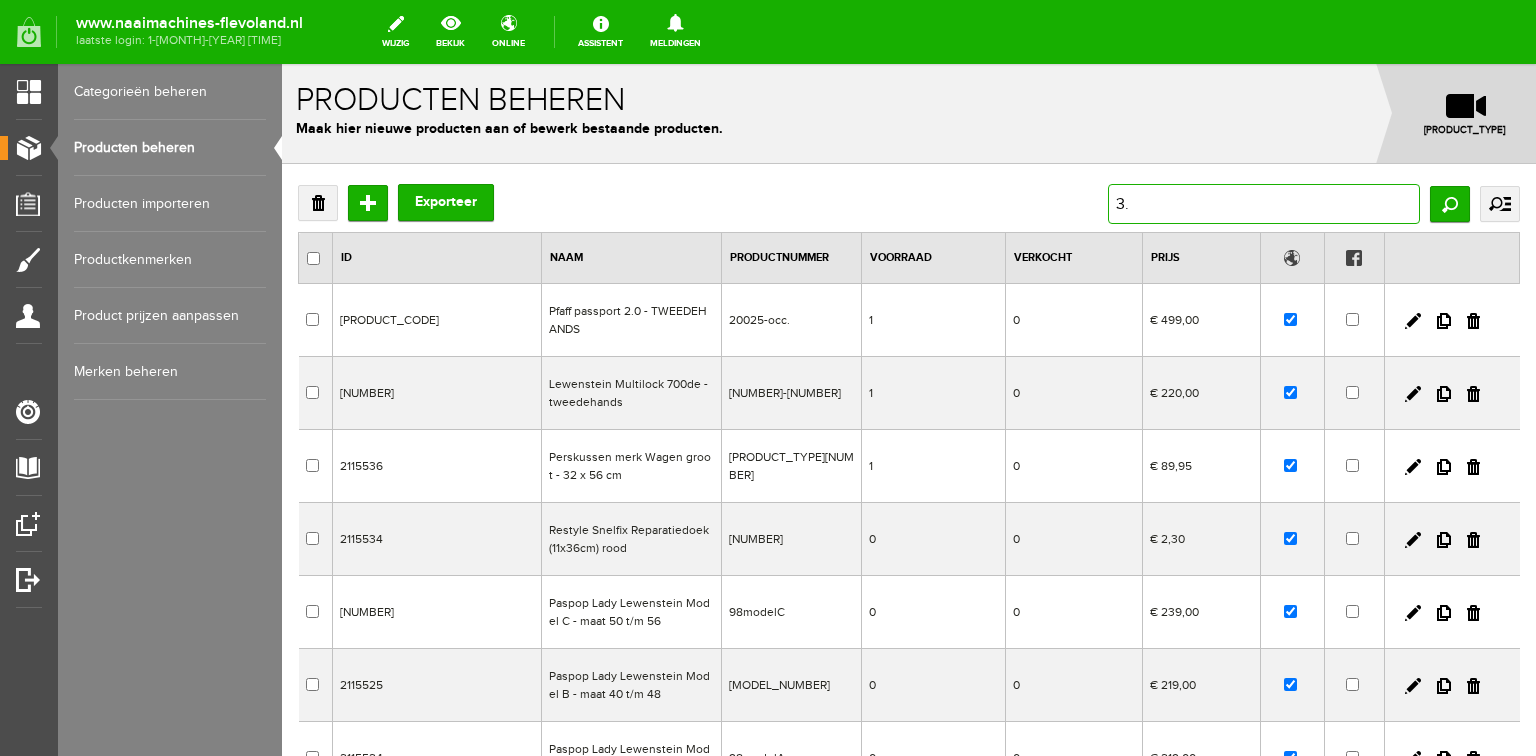 type on "3.2" 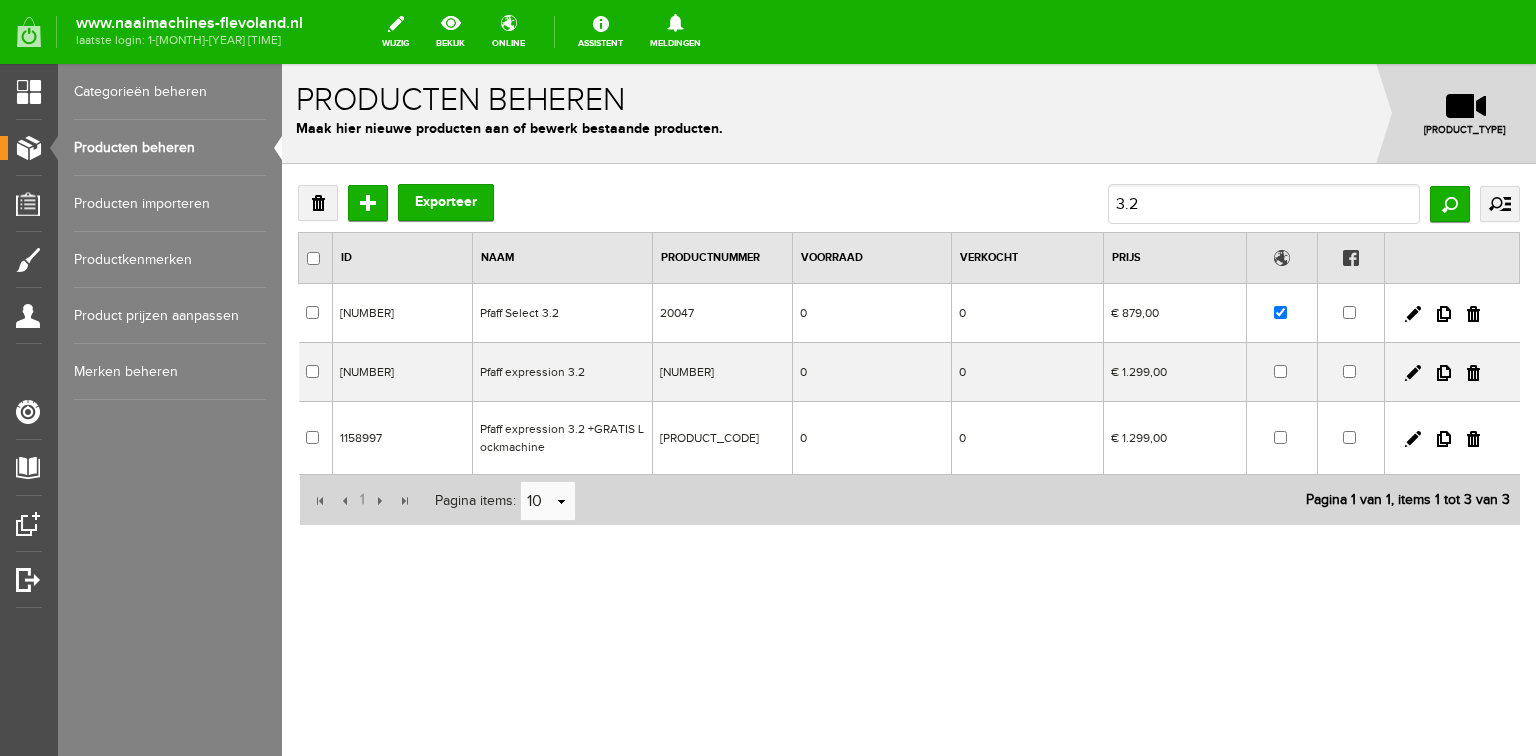 drag, startPoint x: 1411, startPoint y: 310, endPoint x: 1407, endPoint y: 297, distance: 13.601471 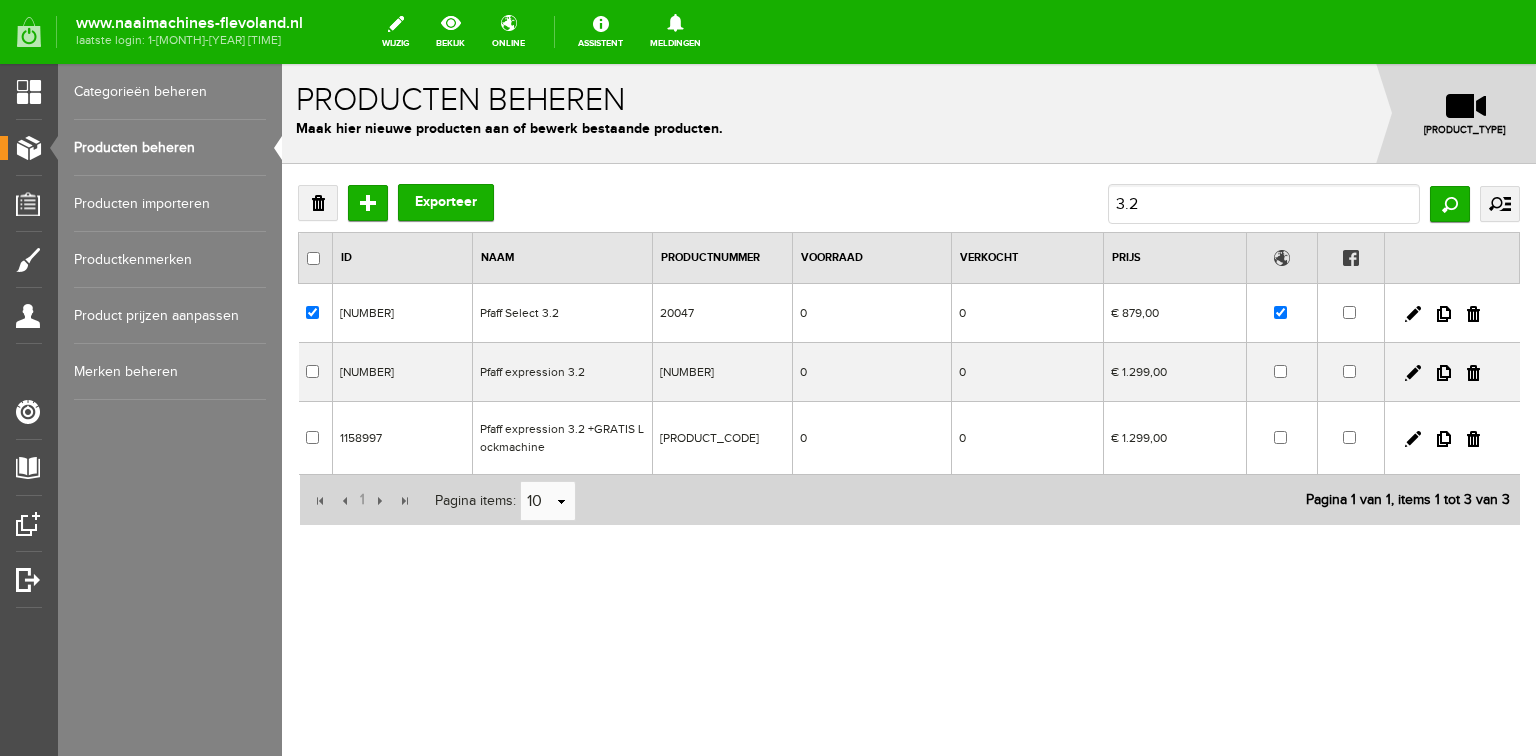 click at bounding box center (1413, 314) 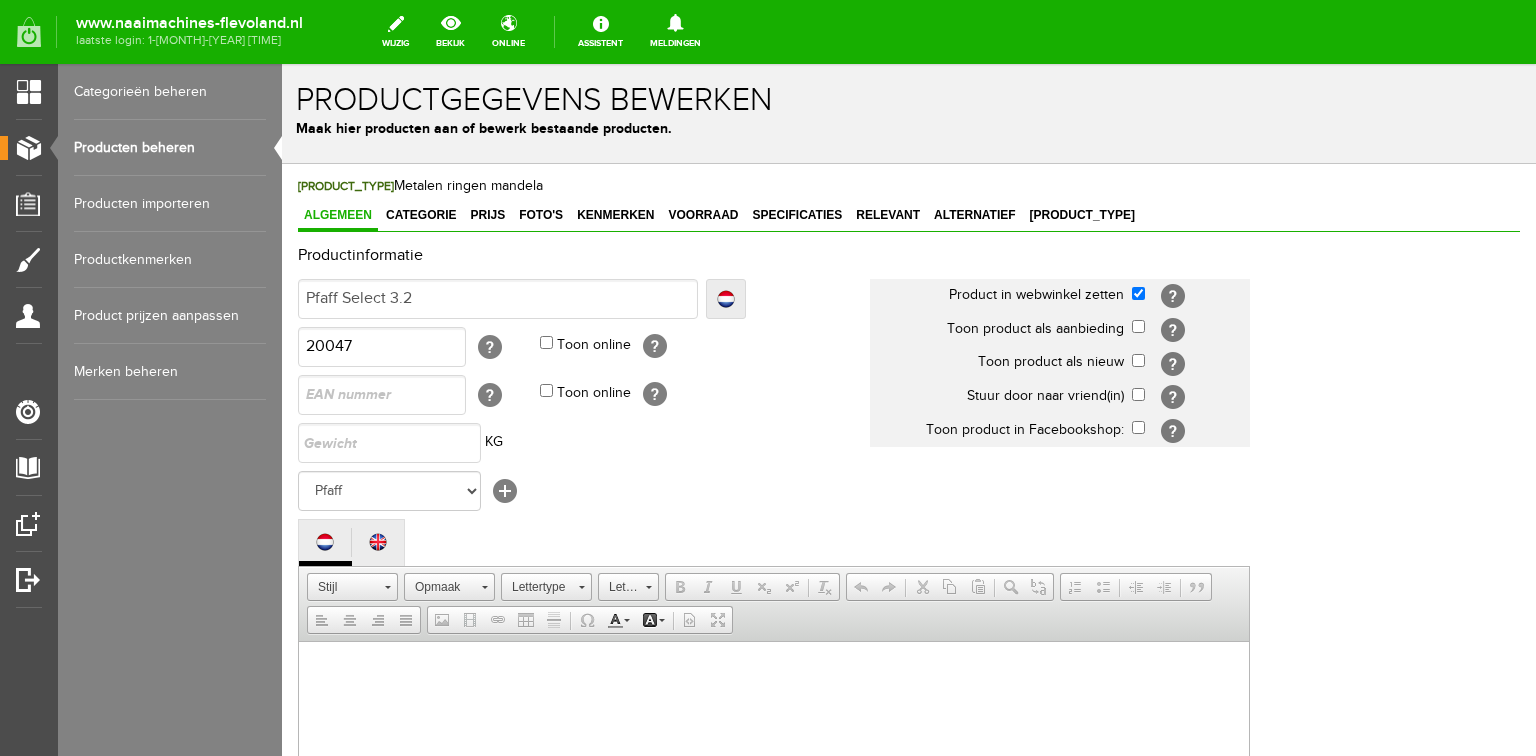 scroll, scrollTop: 0, scrollLeft: 0, axis: both 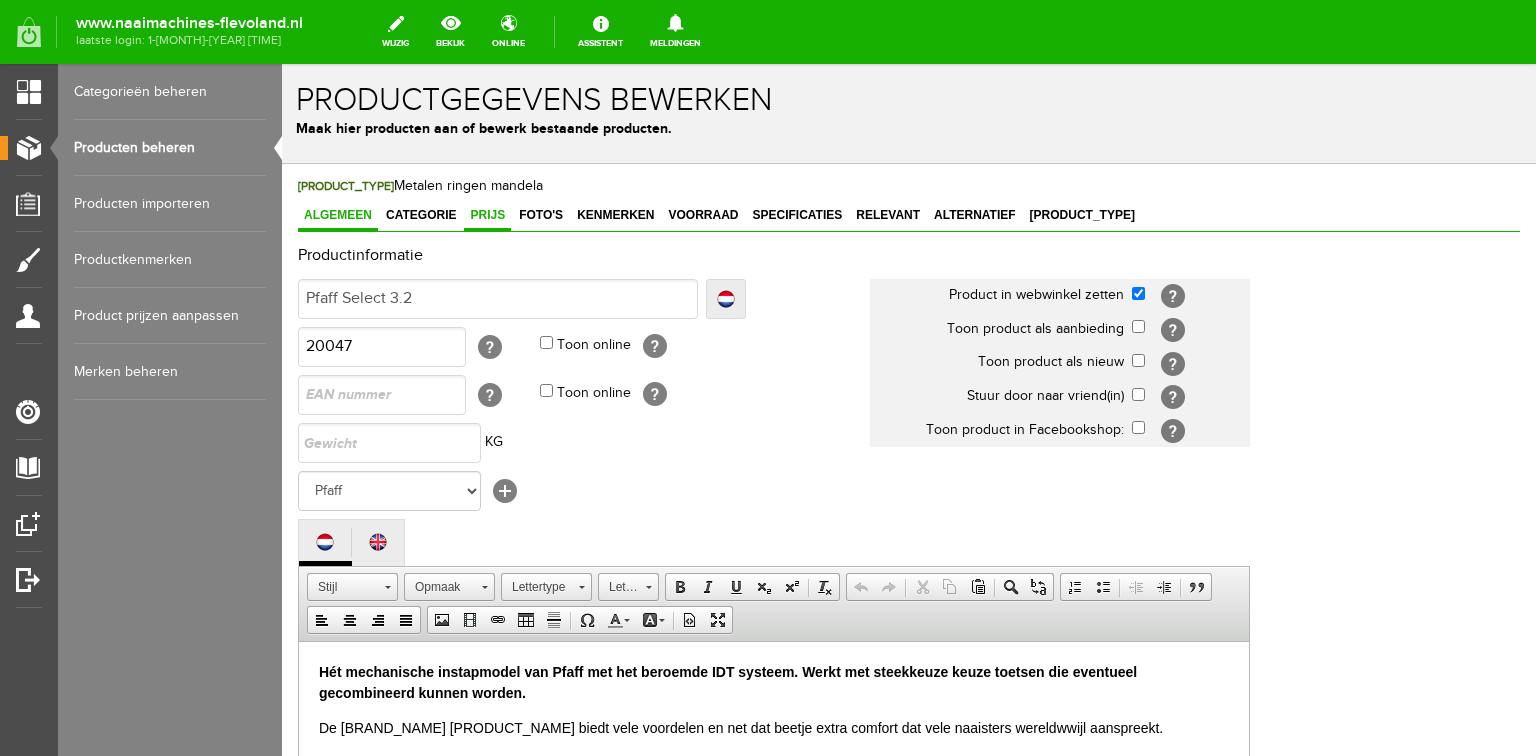 click on "Prijs" at bounding box center [487, 215] 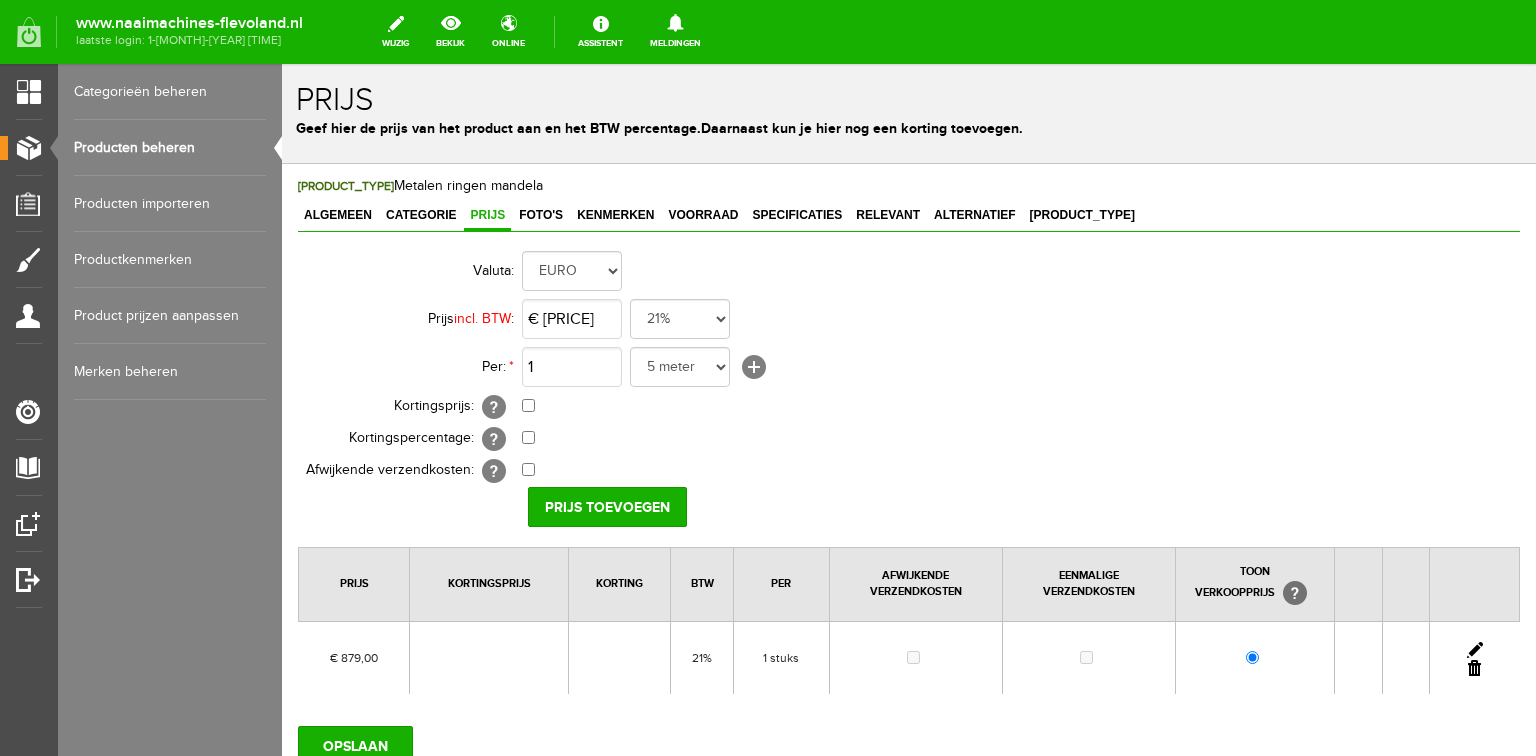 click at bounding box center (1475, 650) 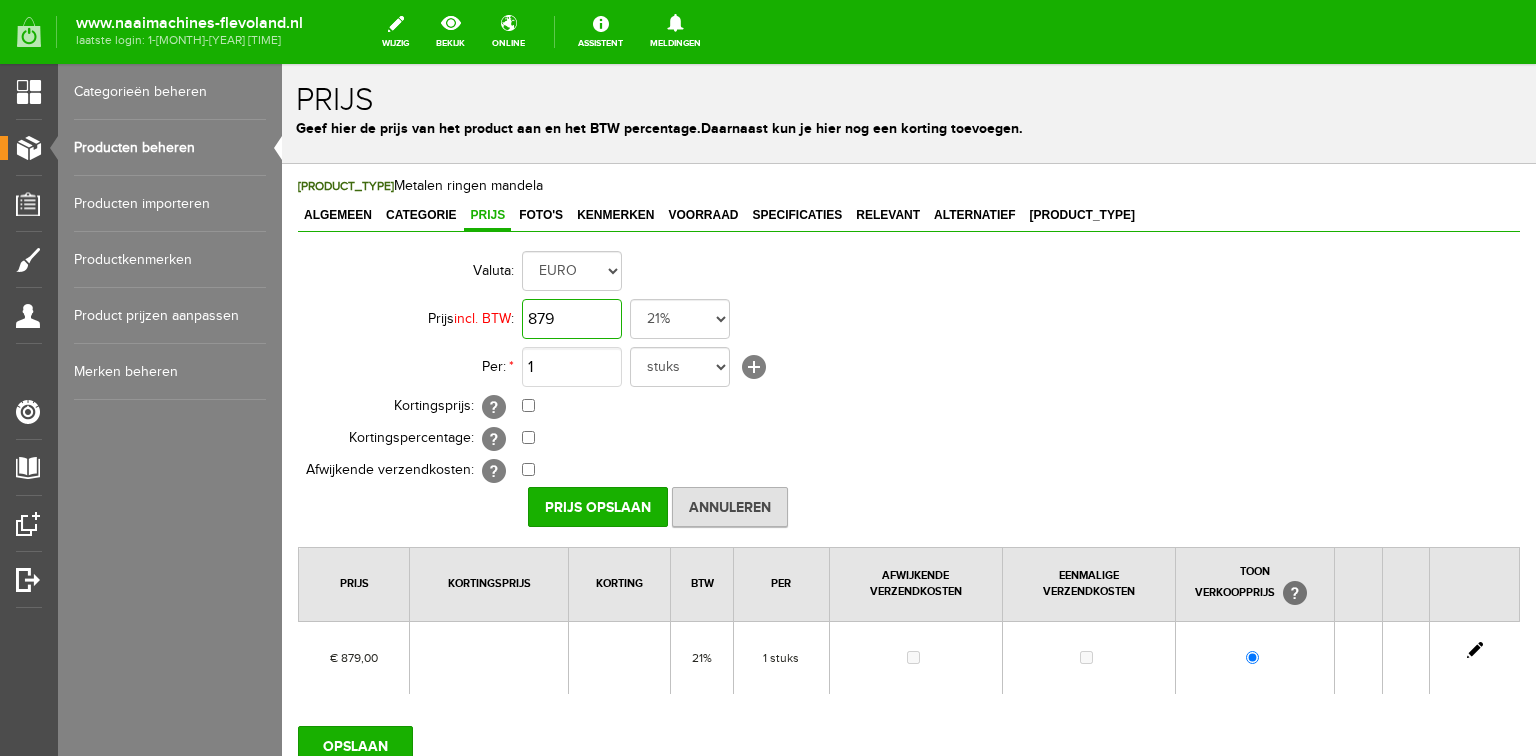 click on "879" at bounding box center (572, 319) 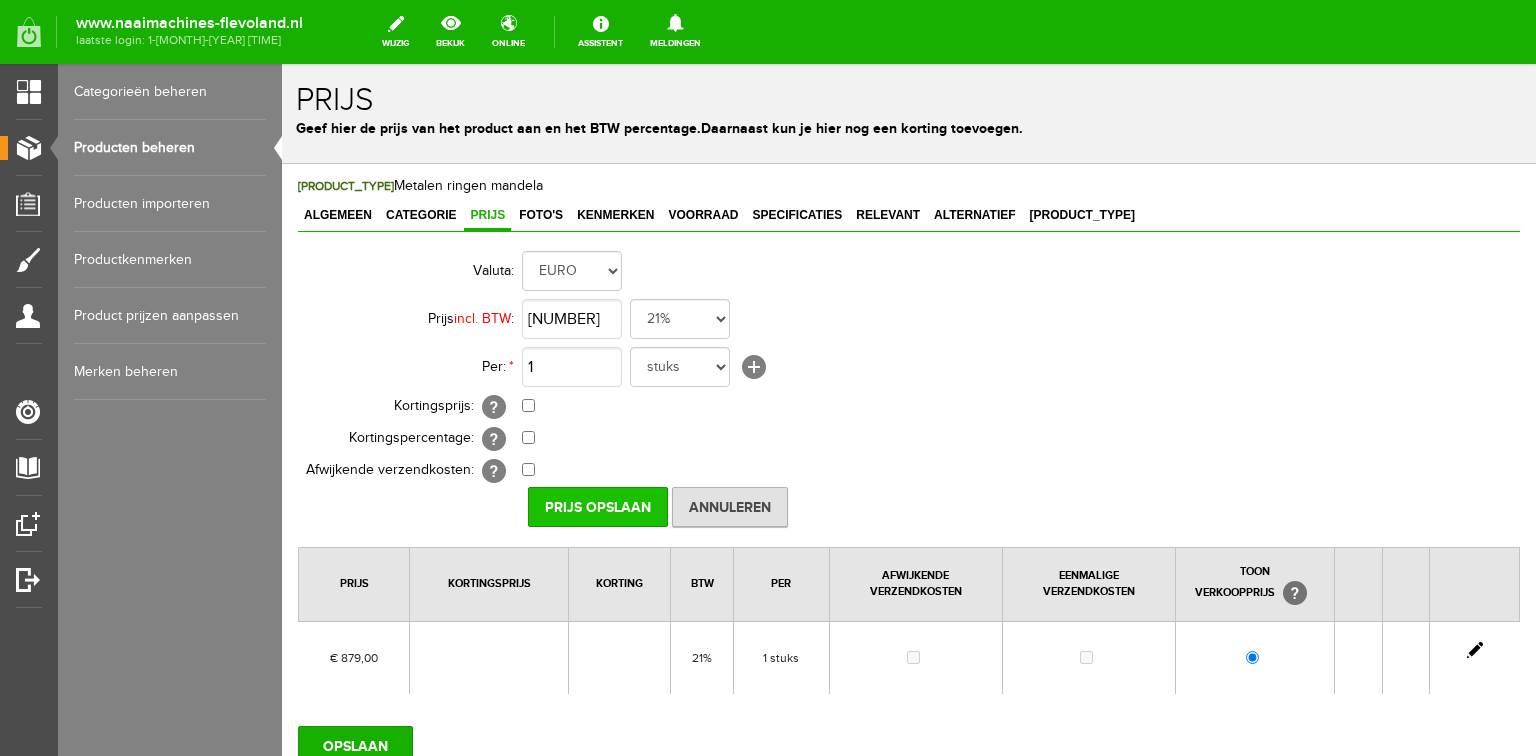 type on "€ [PRICE]" 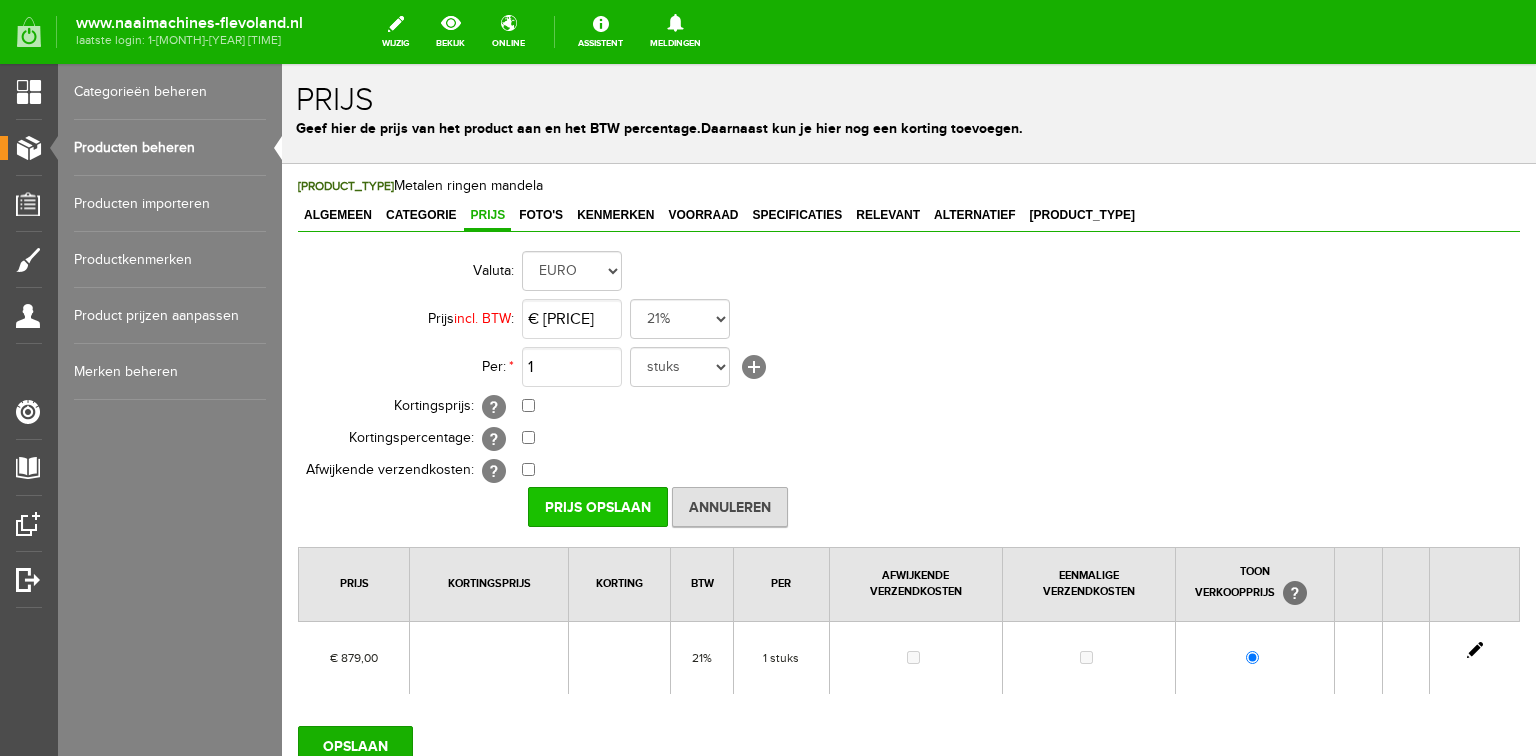 click on "Prijs Opslaan" at bounding box center [598, 507] 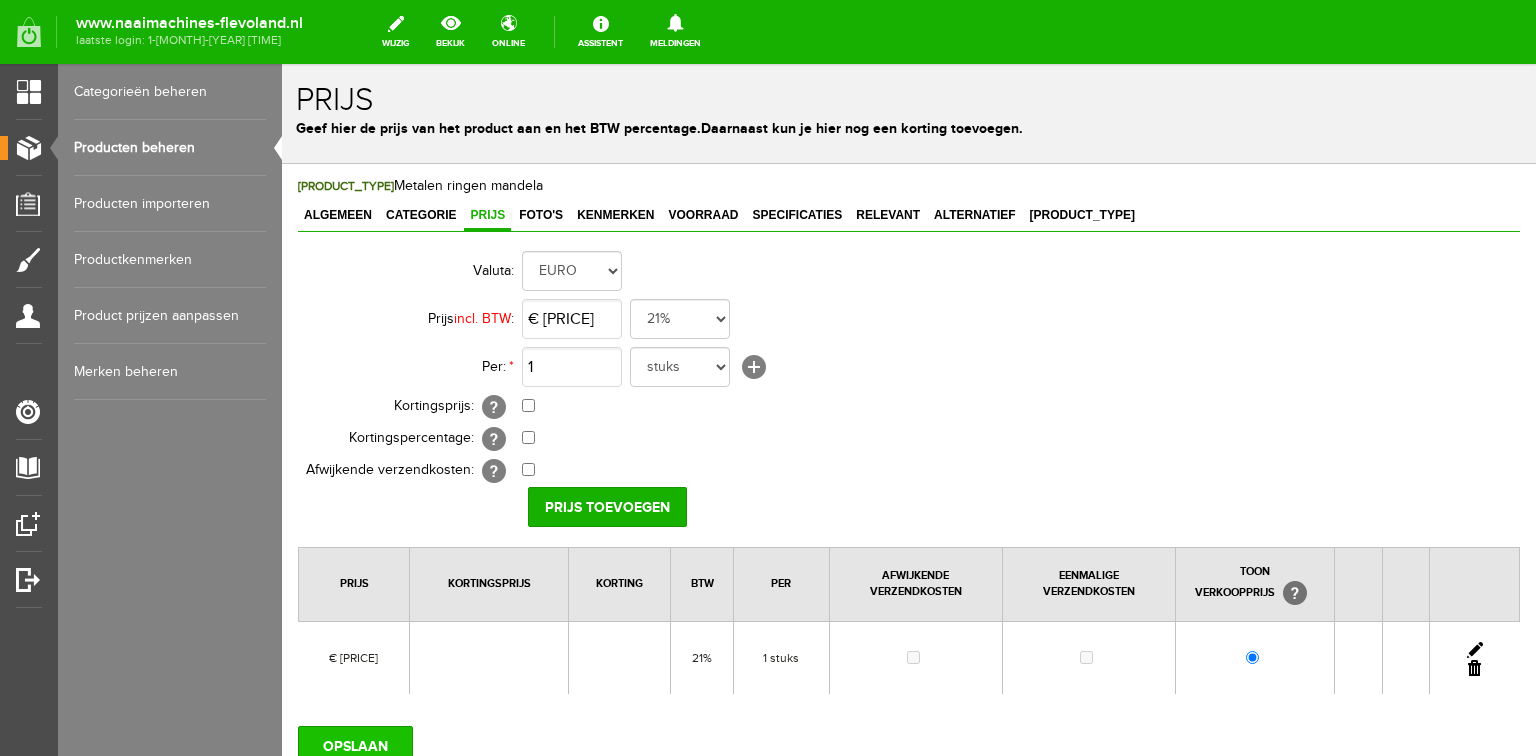 click on "OPSLAAN" at bounding box center (355, 746) 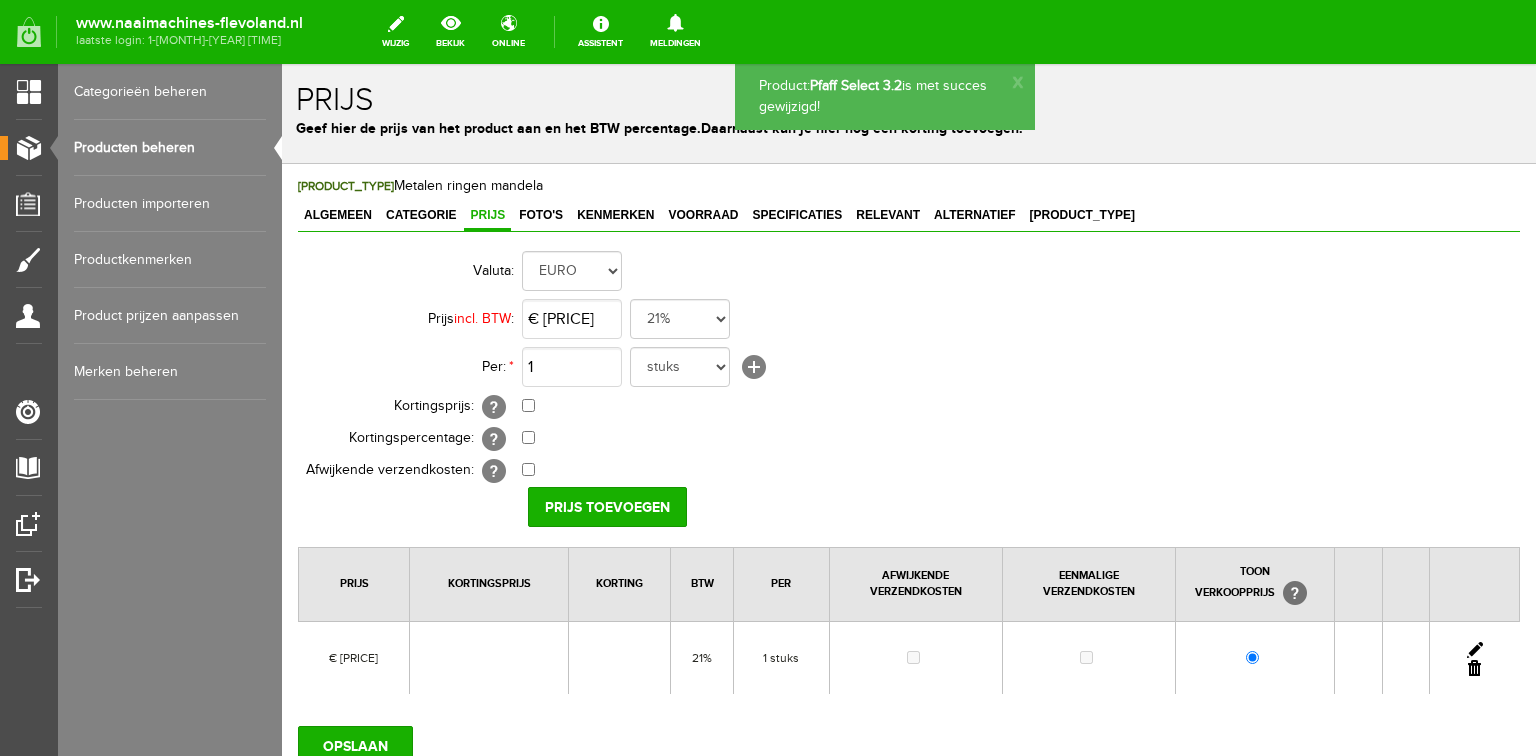 scroll, scrollTop: 0, scrollLeft: 0, axis: both 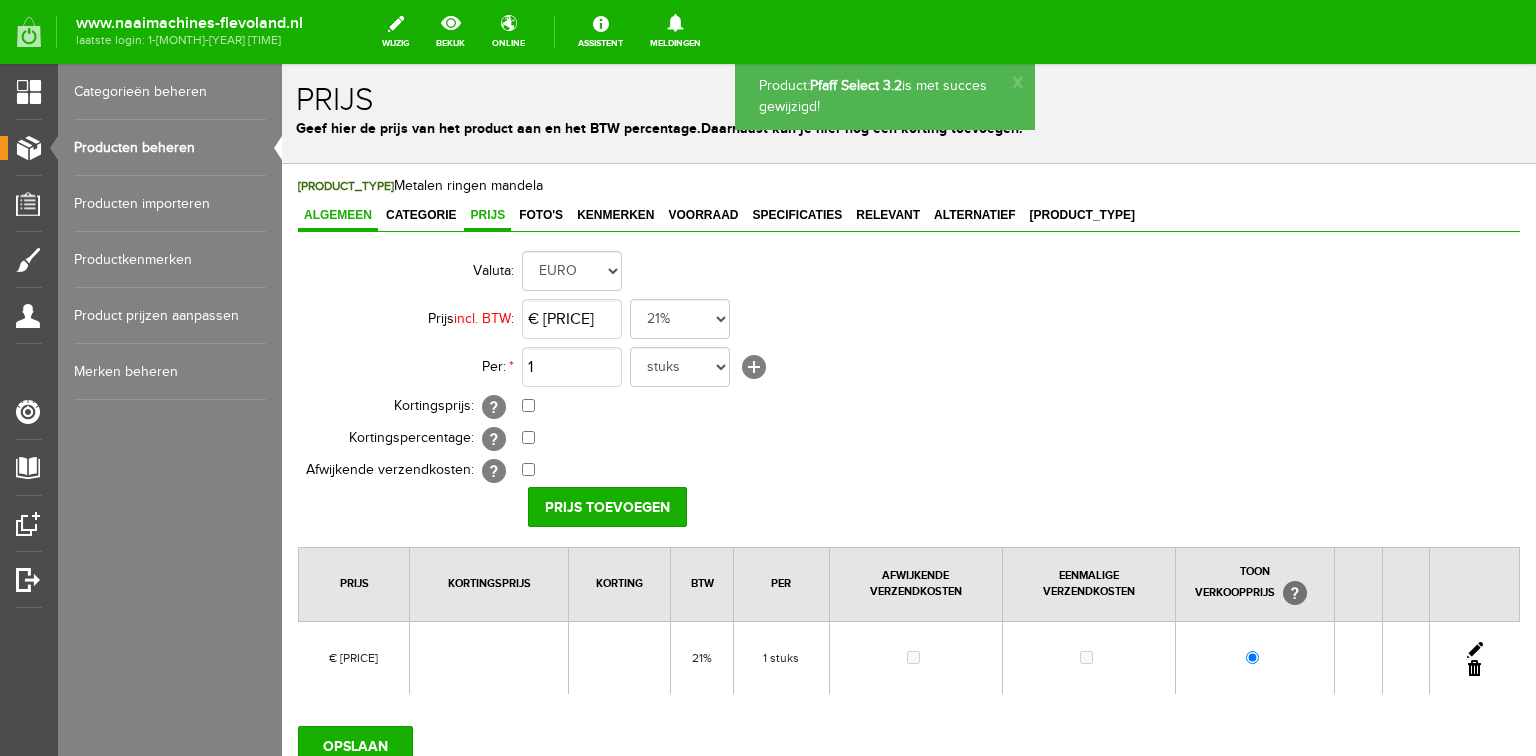 click on "Algemeen" at bounding box center (338, 215) 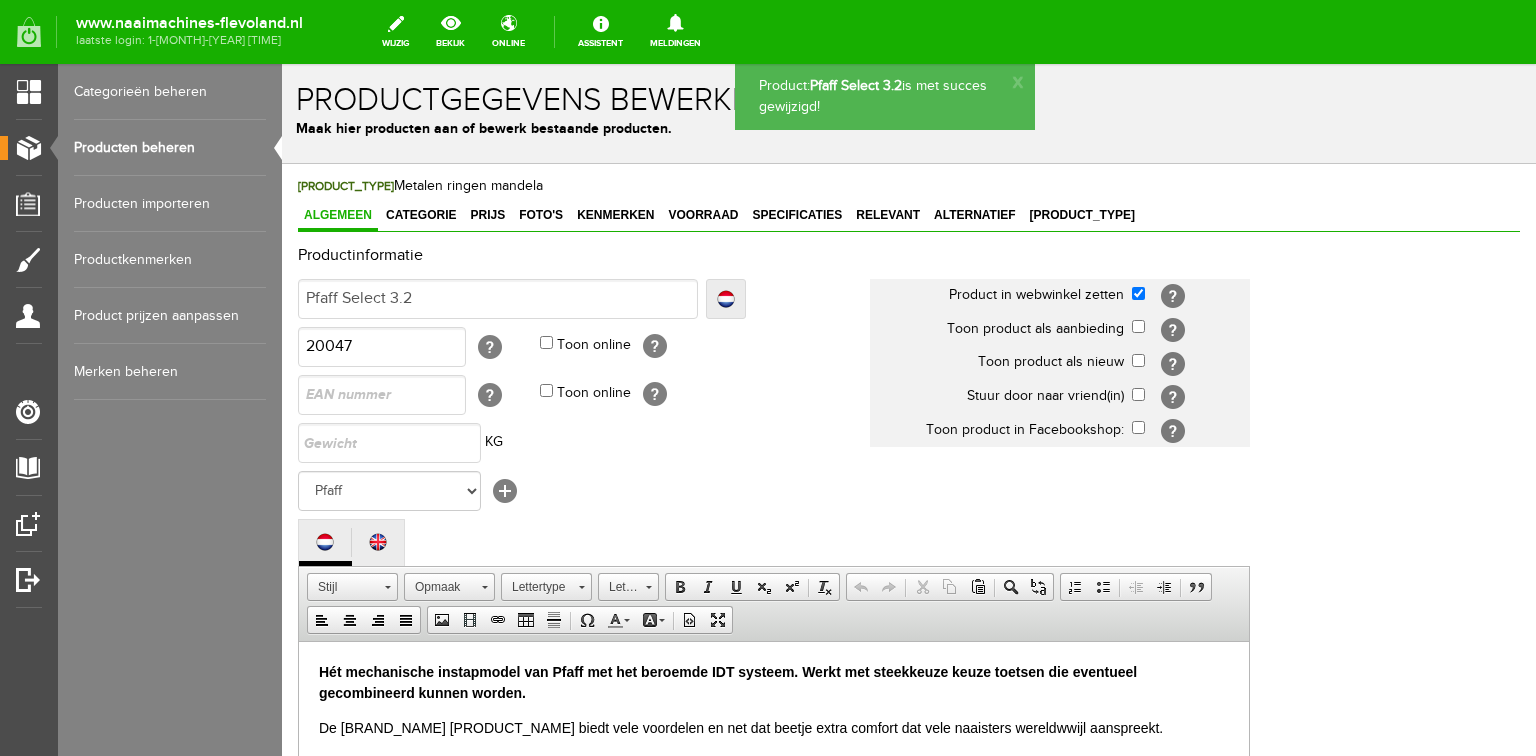 click on "Producten beheren" at bounding box center [170, 148] 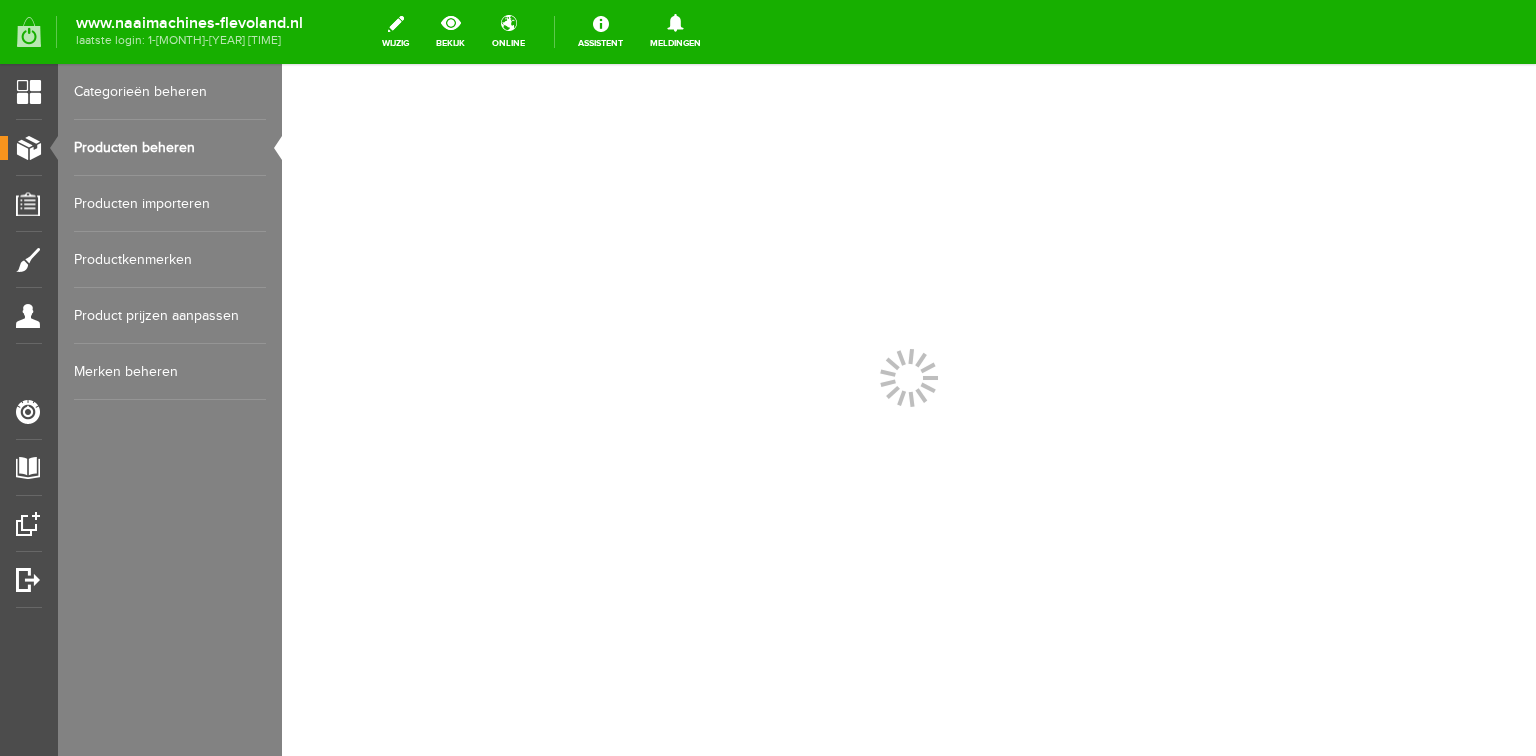 scroll, scrollTop: 0, scrollLeft: 0, axis: both 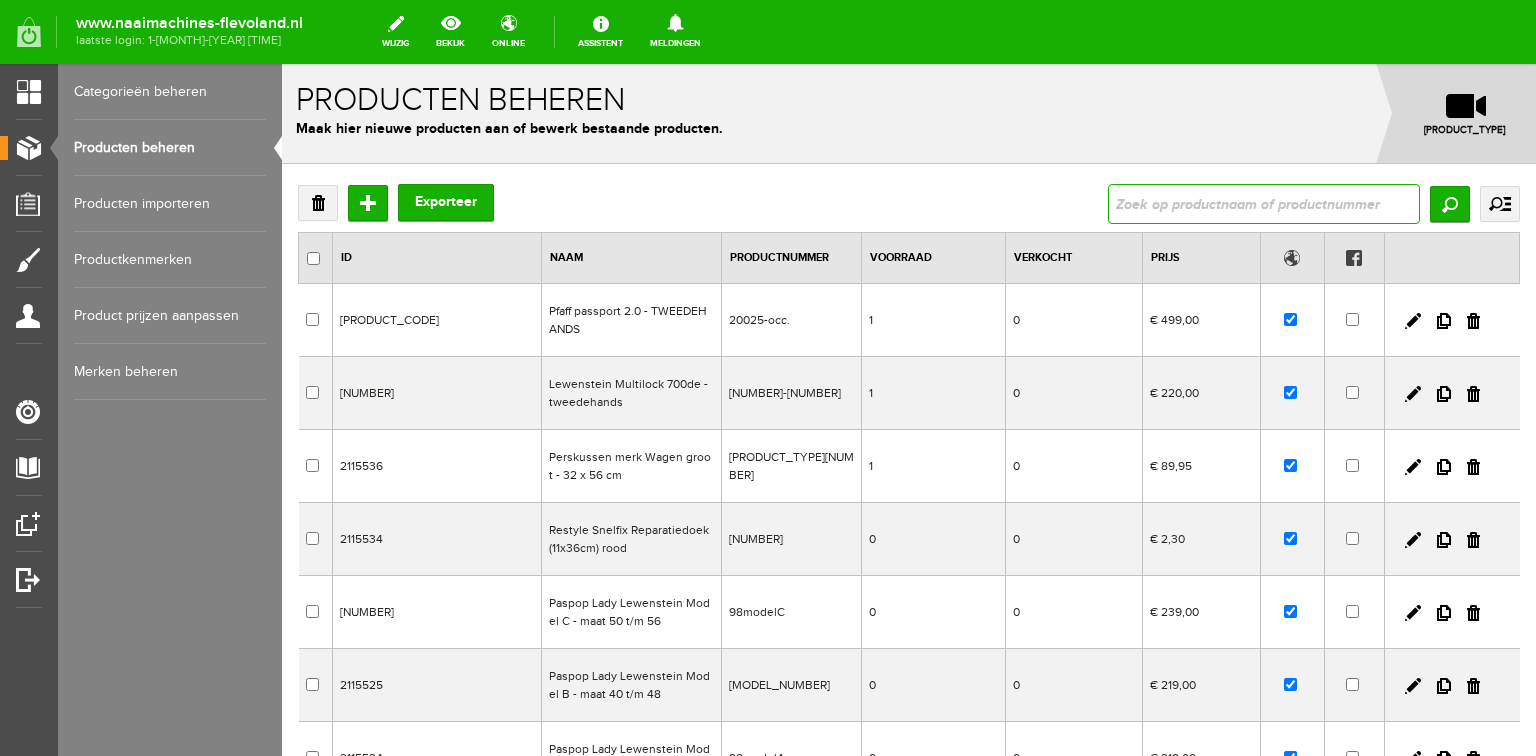 click at bounding box center (1264, 204) 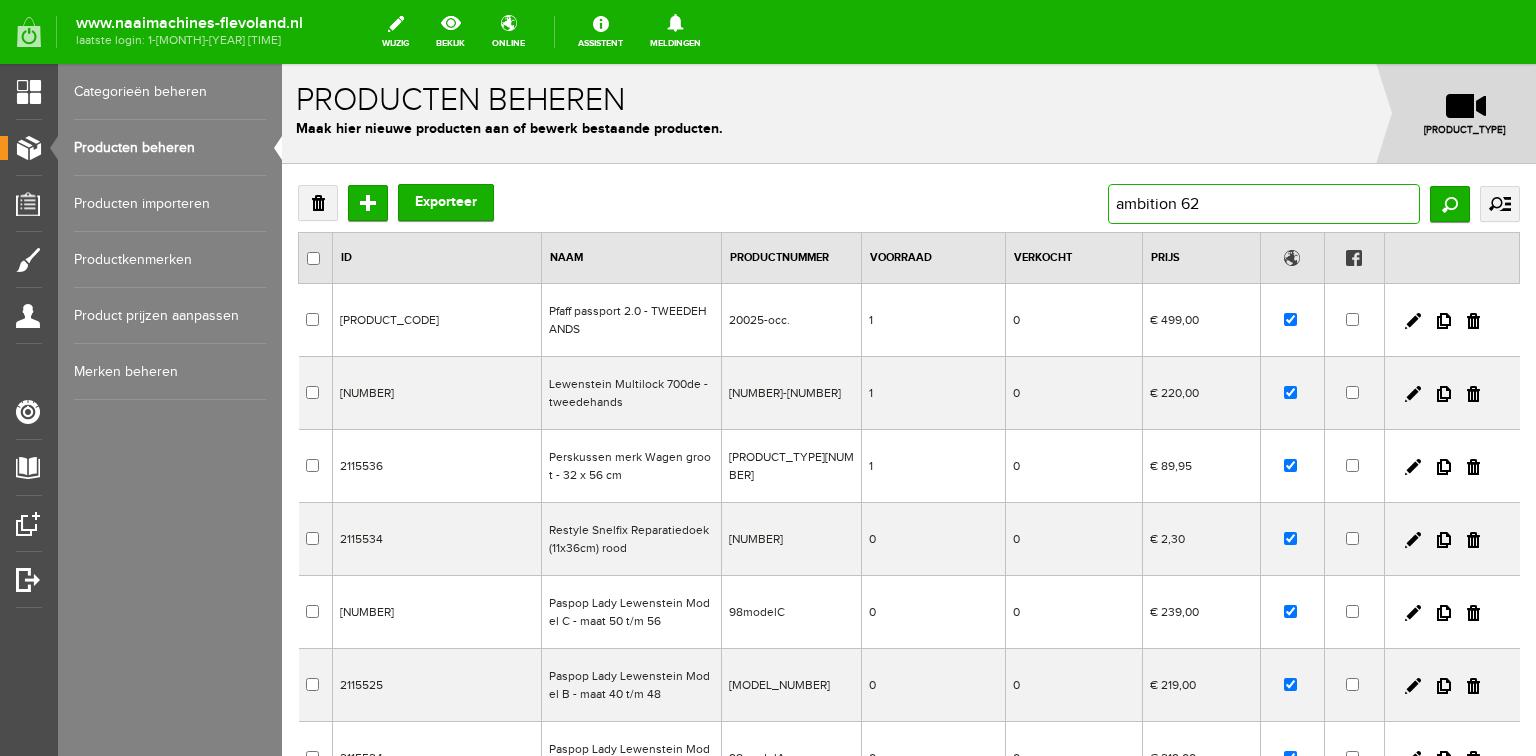 type on "ambition 620" 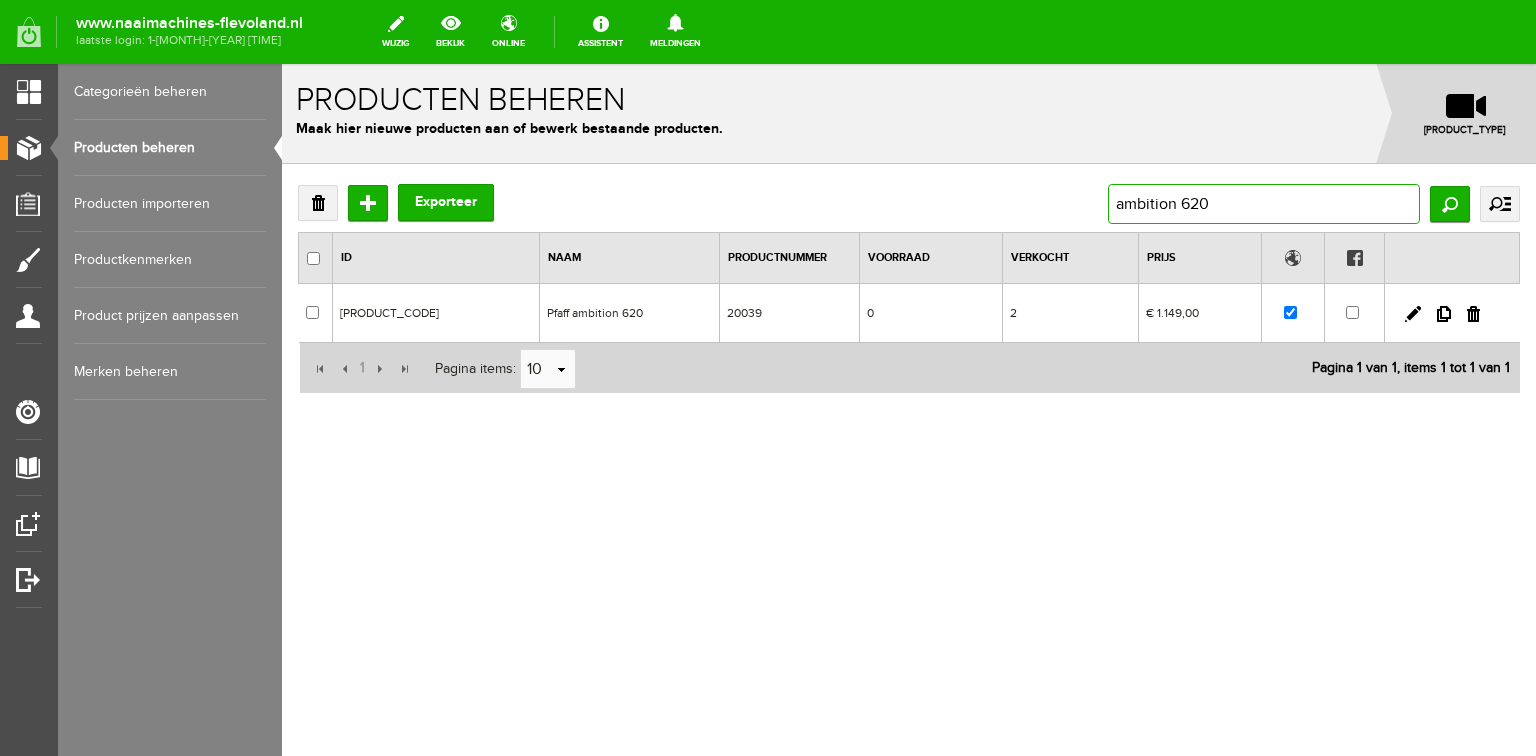 drag, startPoint x: 1223, startPoint y: 205, endPoint x: 1071, endPoint y: 214, distance: 152.26622 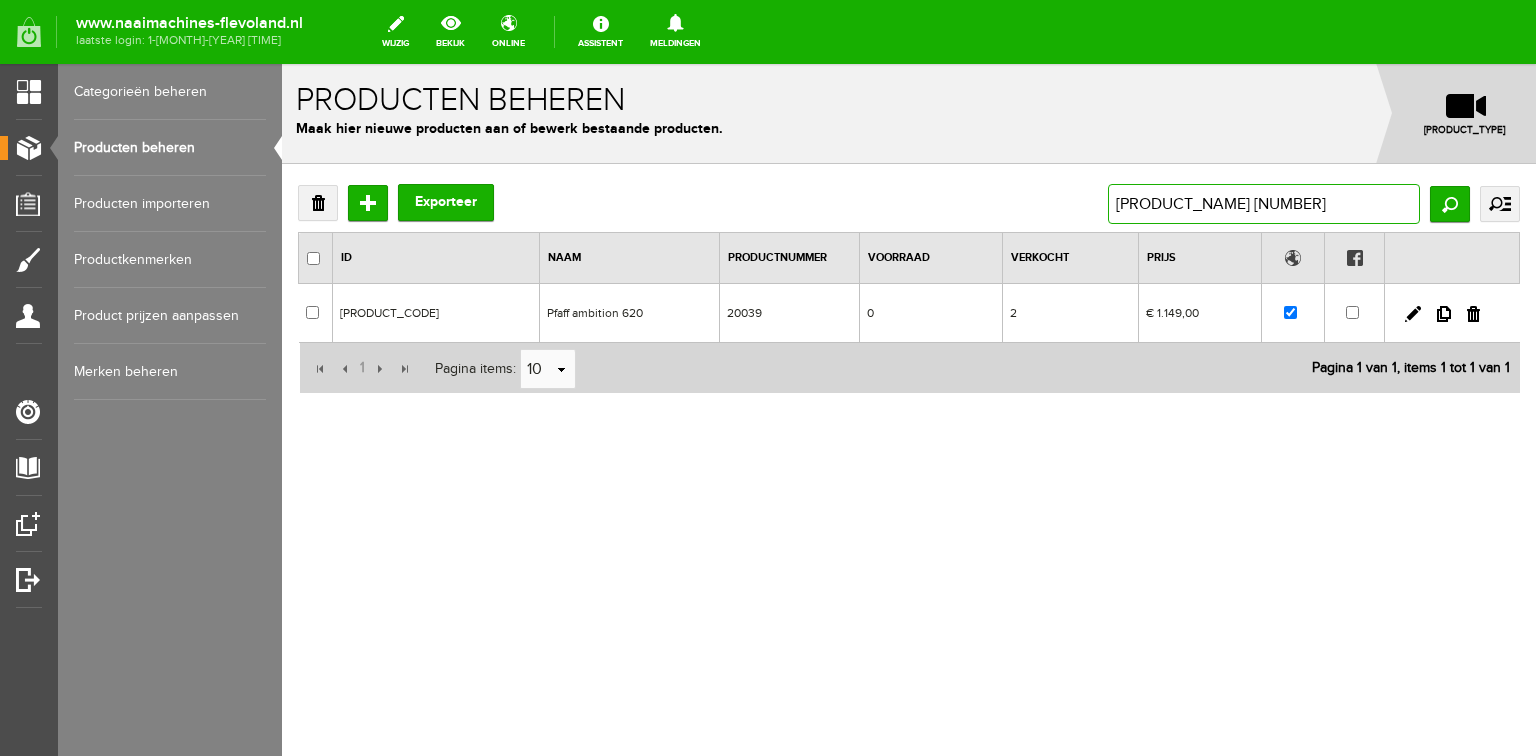 type on "expression 710" 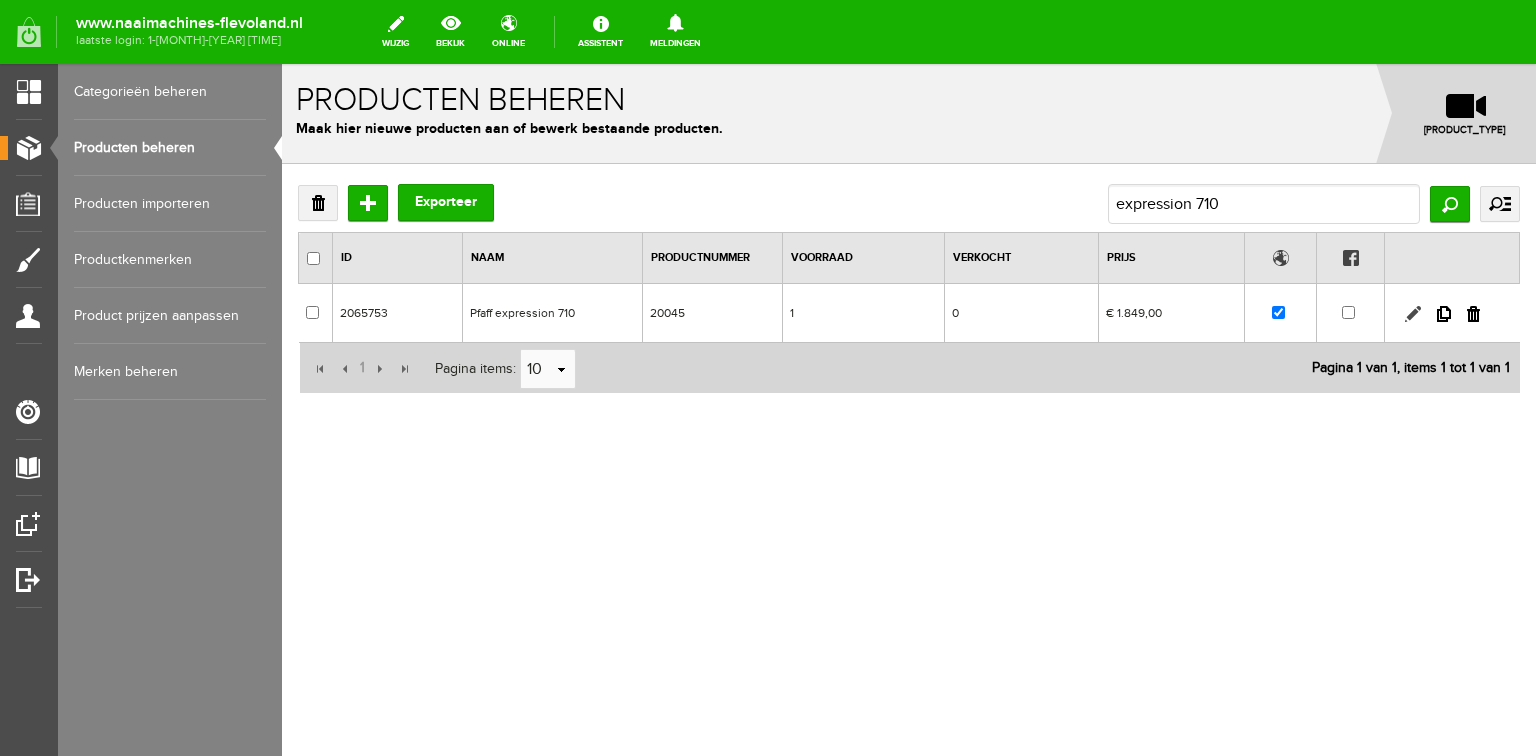 click at bounding box center [1413, 314] 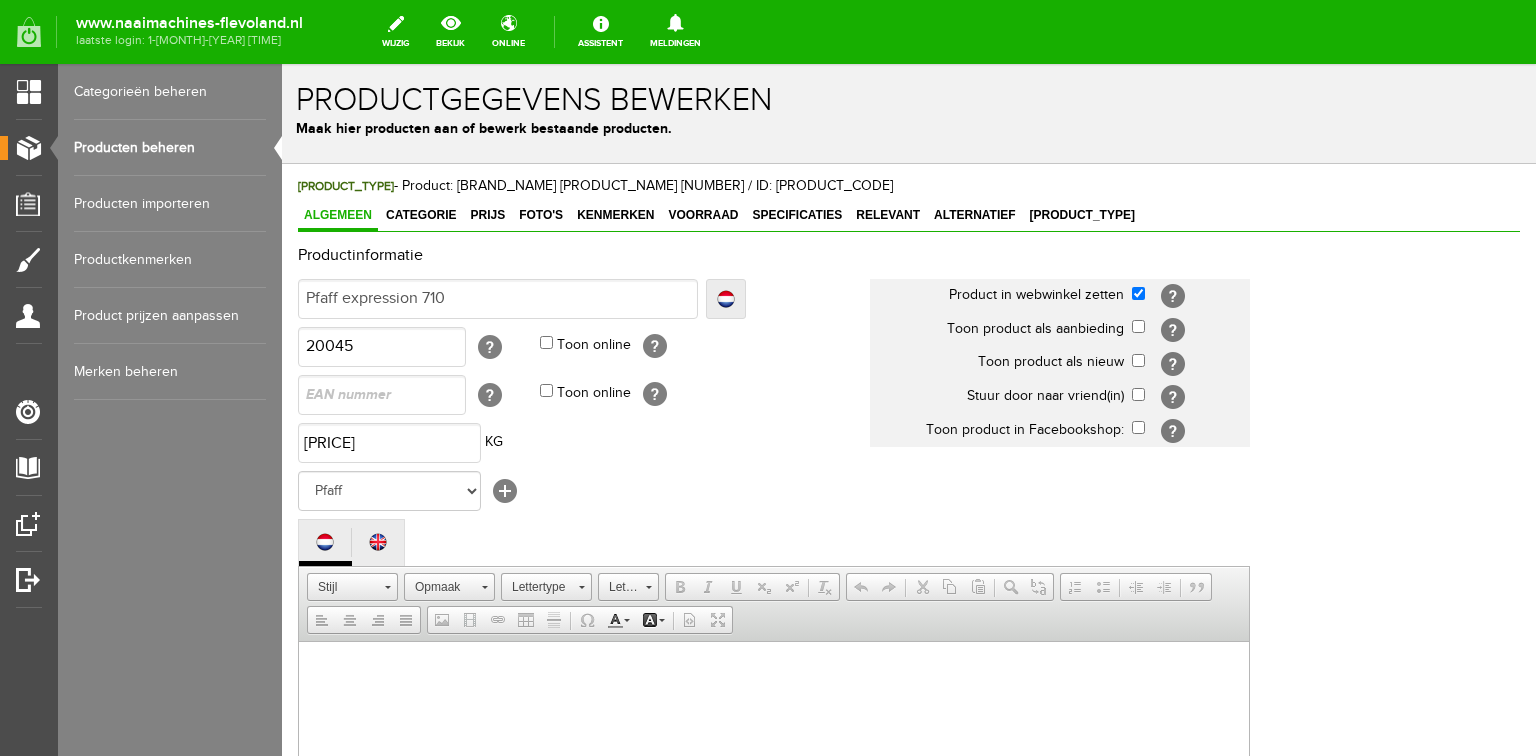 scroll, scrollTop: 0, scrollLeft: 0, axis: both 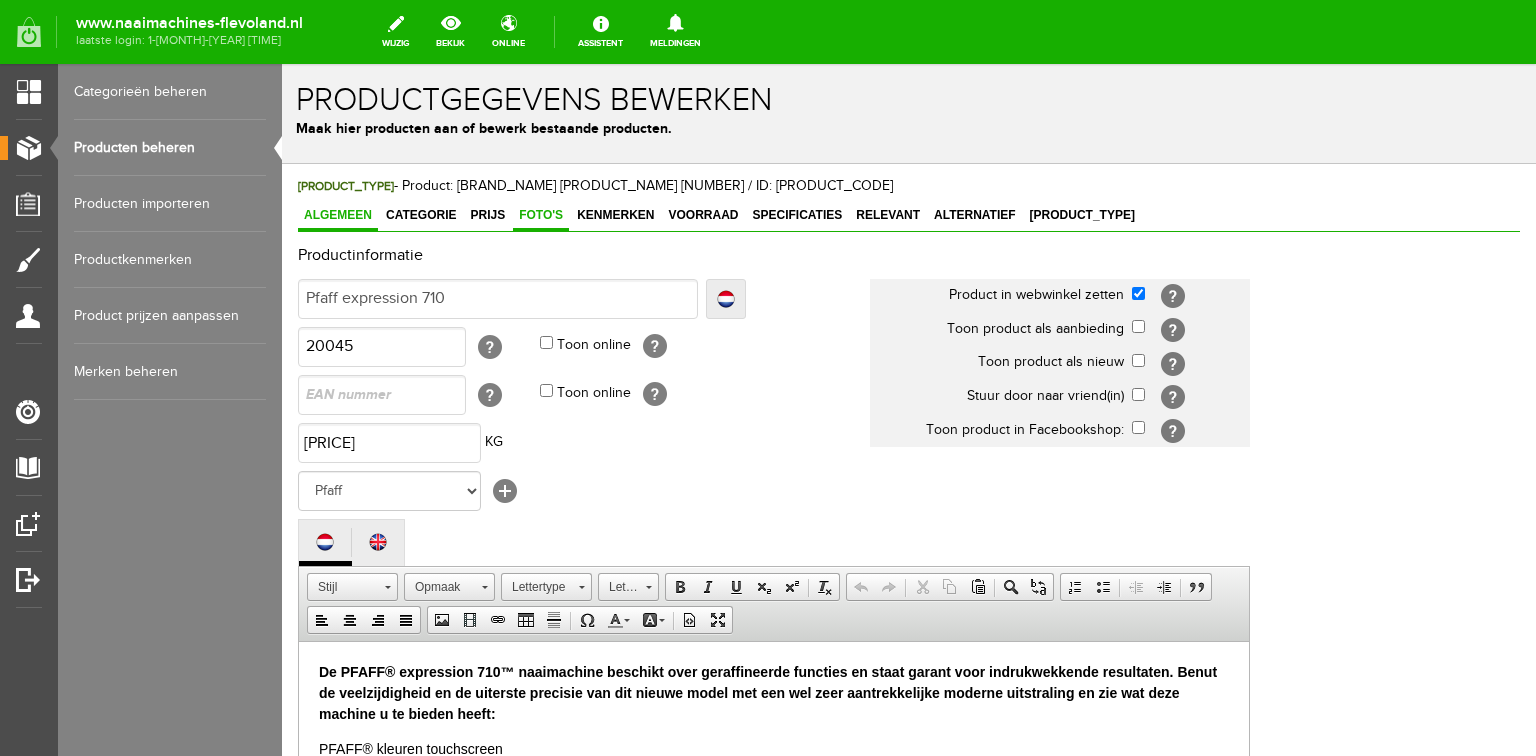 drag, startPoint x: 490, startPoint y: 213, endPoint x: 514, endPoint y: 229, distance: 28.84441 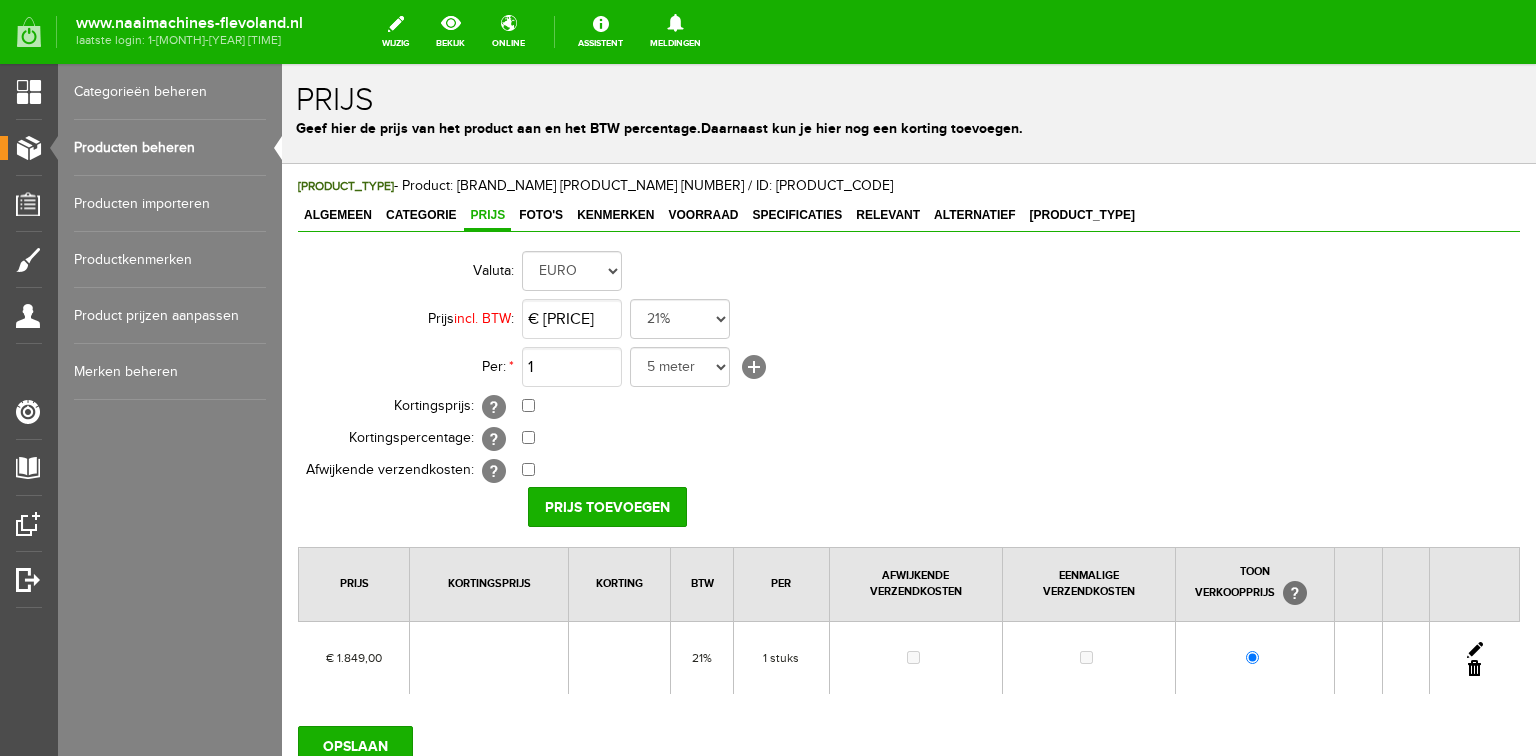 click at bounding box center (1475, 650) 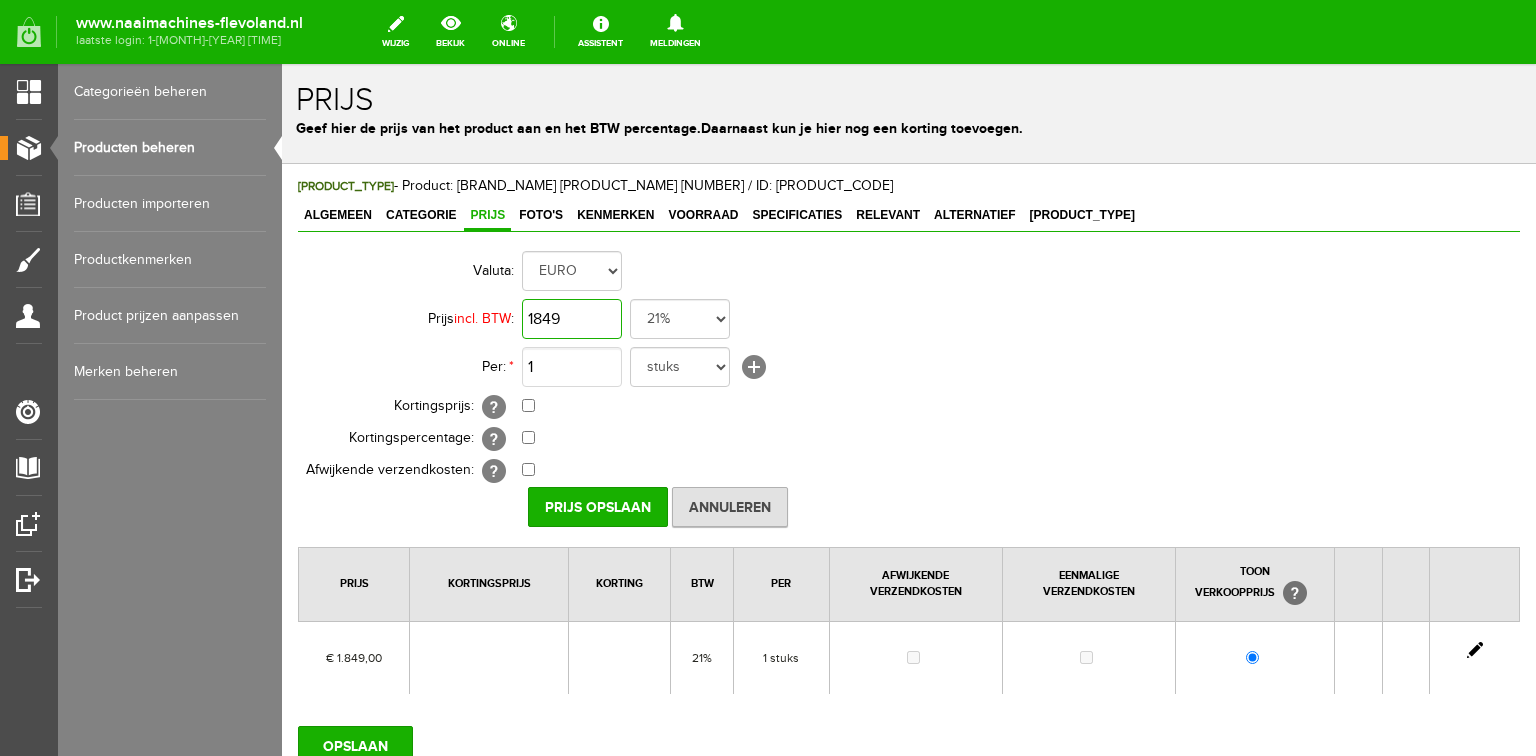 click on "1849" at bounding box center (572, 319) 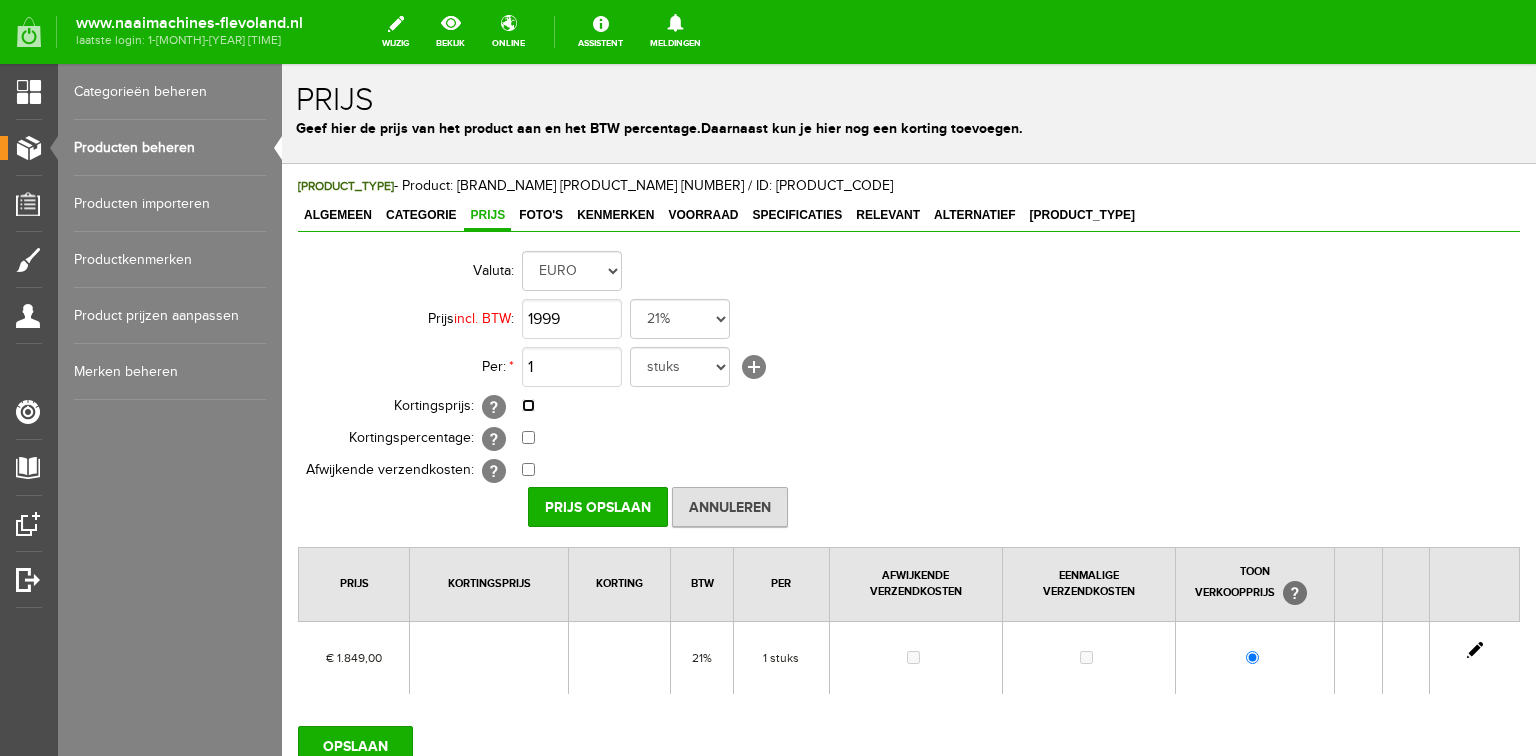 type on "€ 1.999,00" 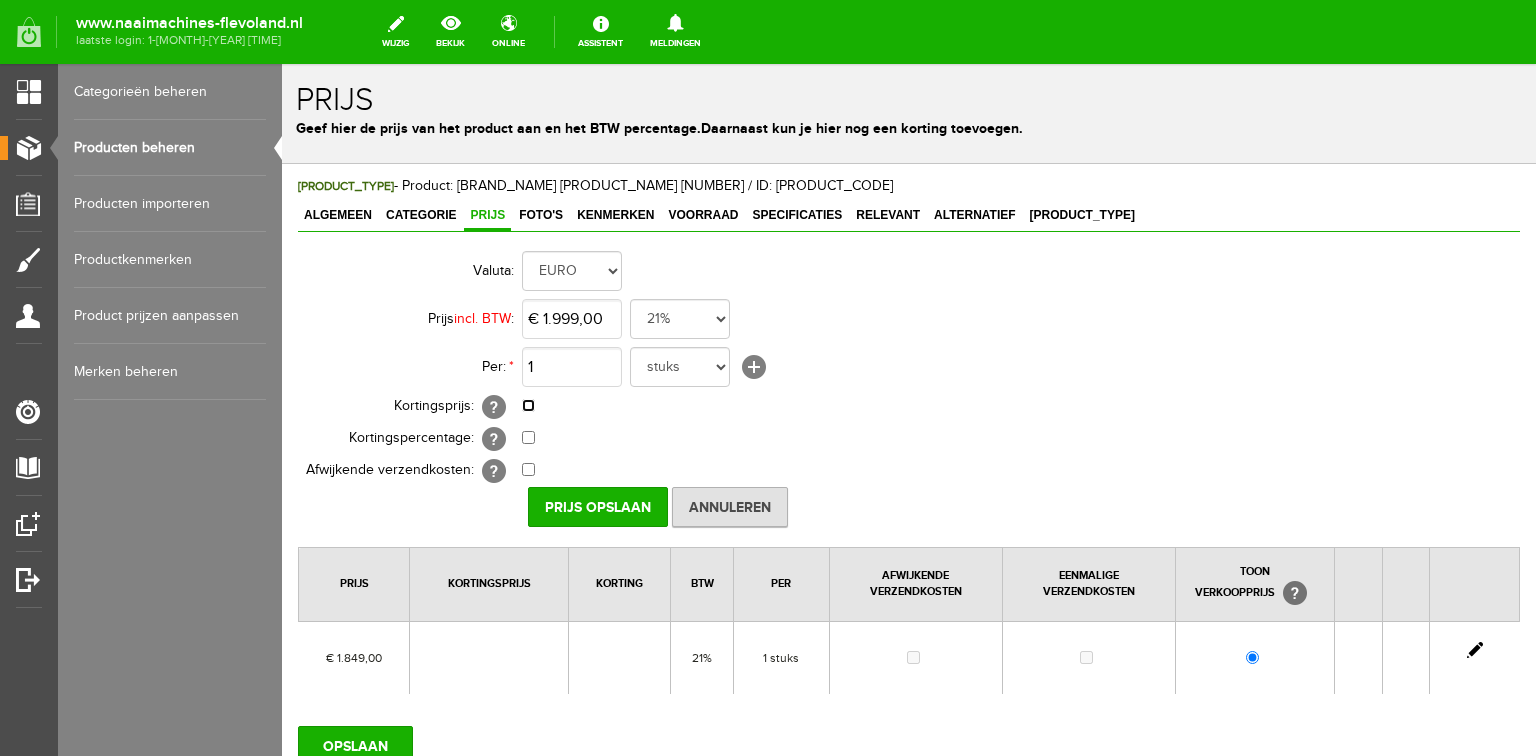 click at bounding box center [528, 405] 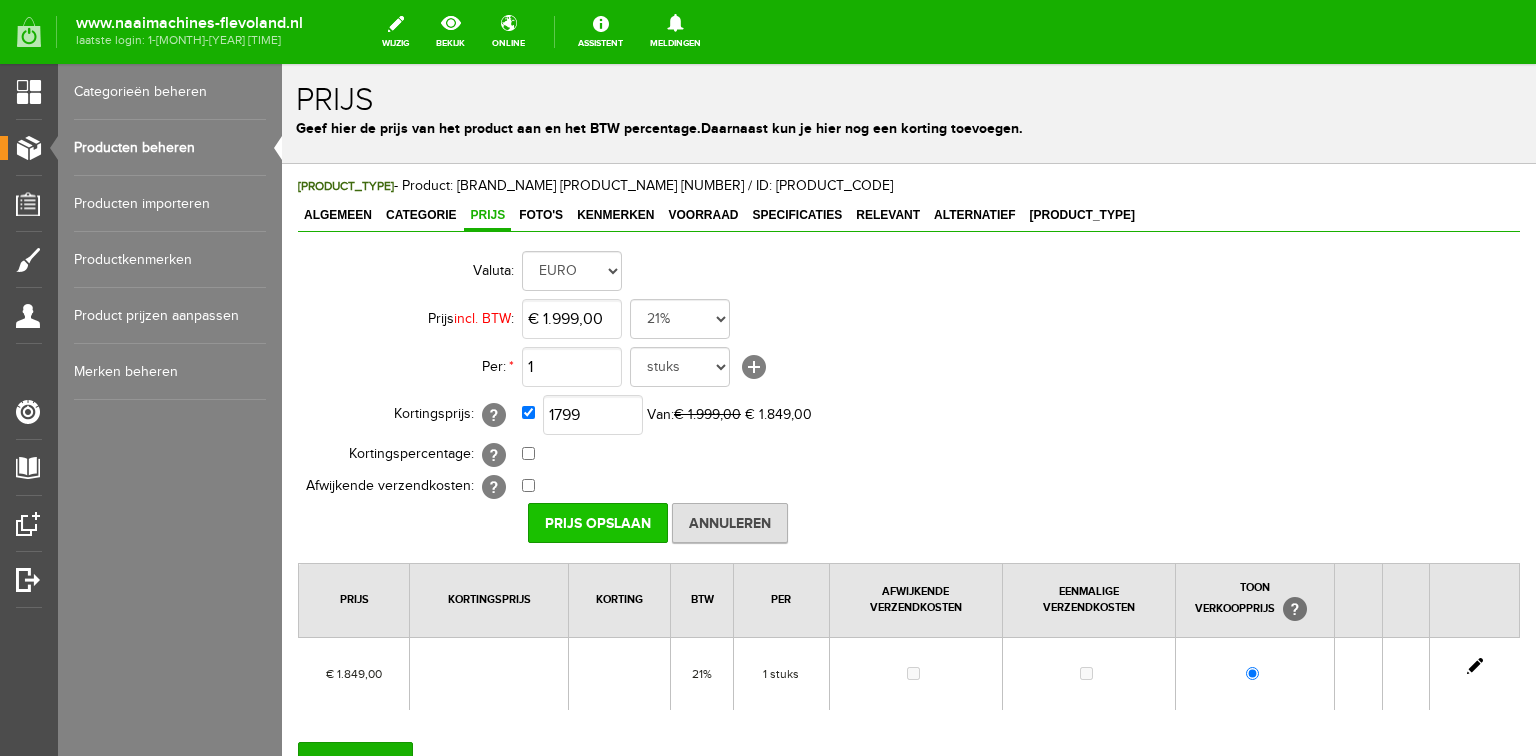 type on "€ [PRICE]" 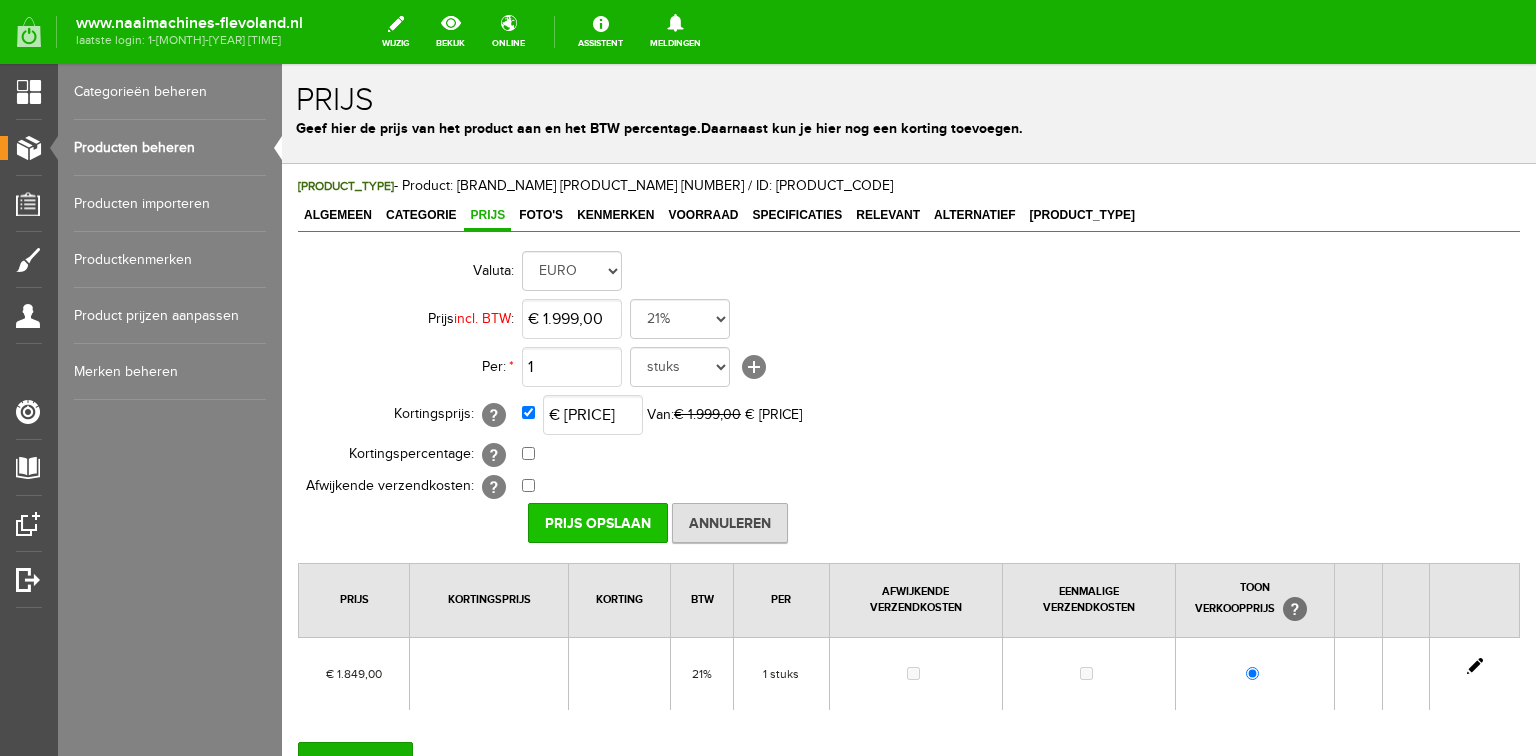 click on "Prijs Opslaan" at bounding box center [598, 523] 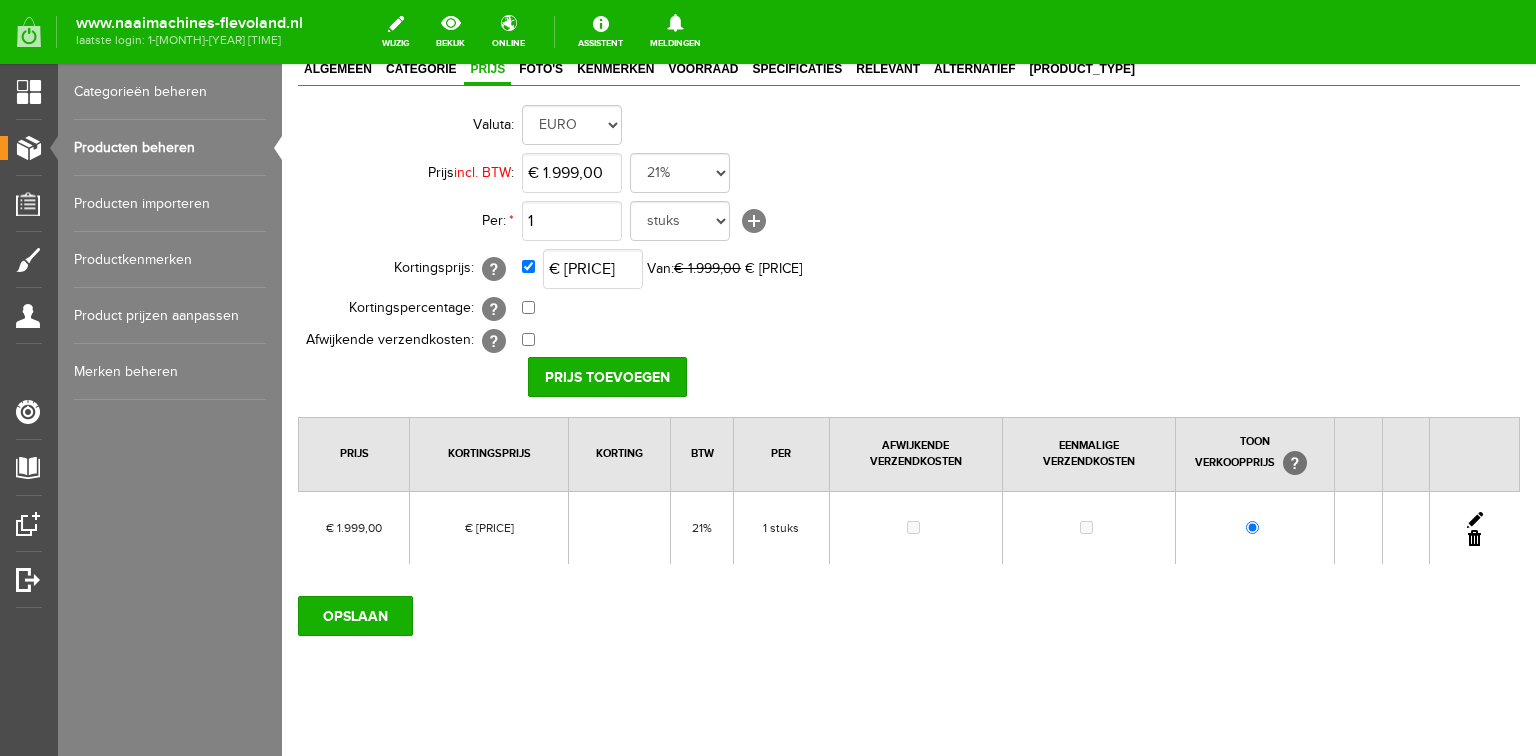 scroll, scrollTop: 172, scrollLeft: 0, axis: vertical 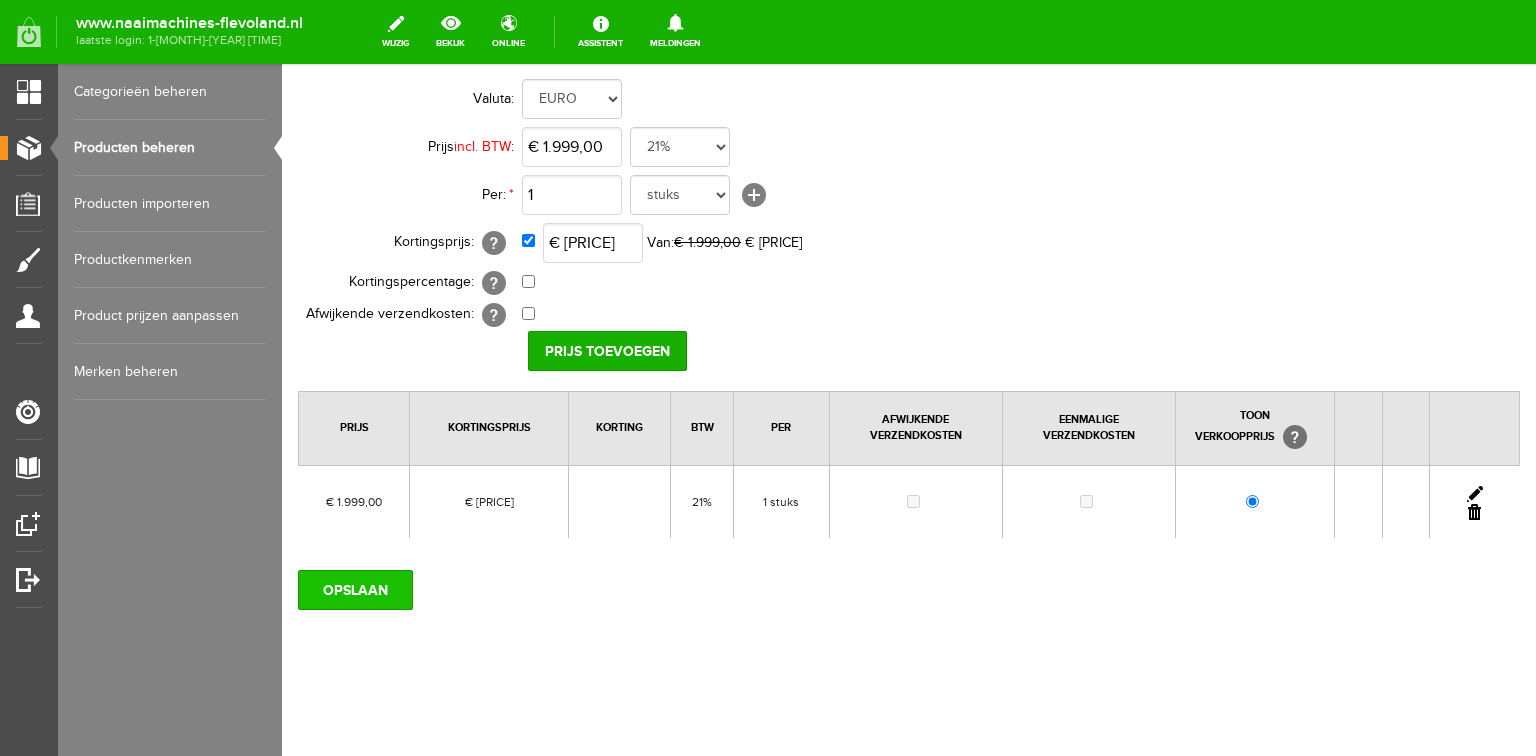 click on "OPSLAAN" at bounding box center (355, 590) 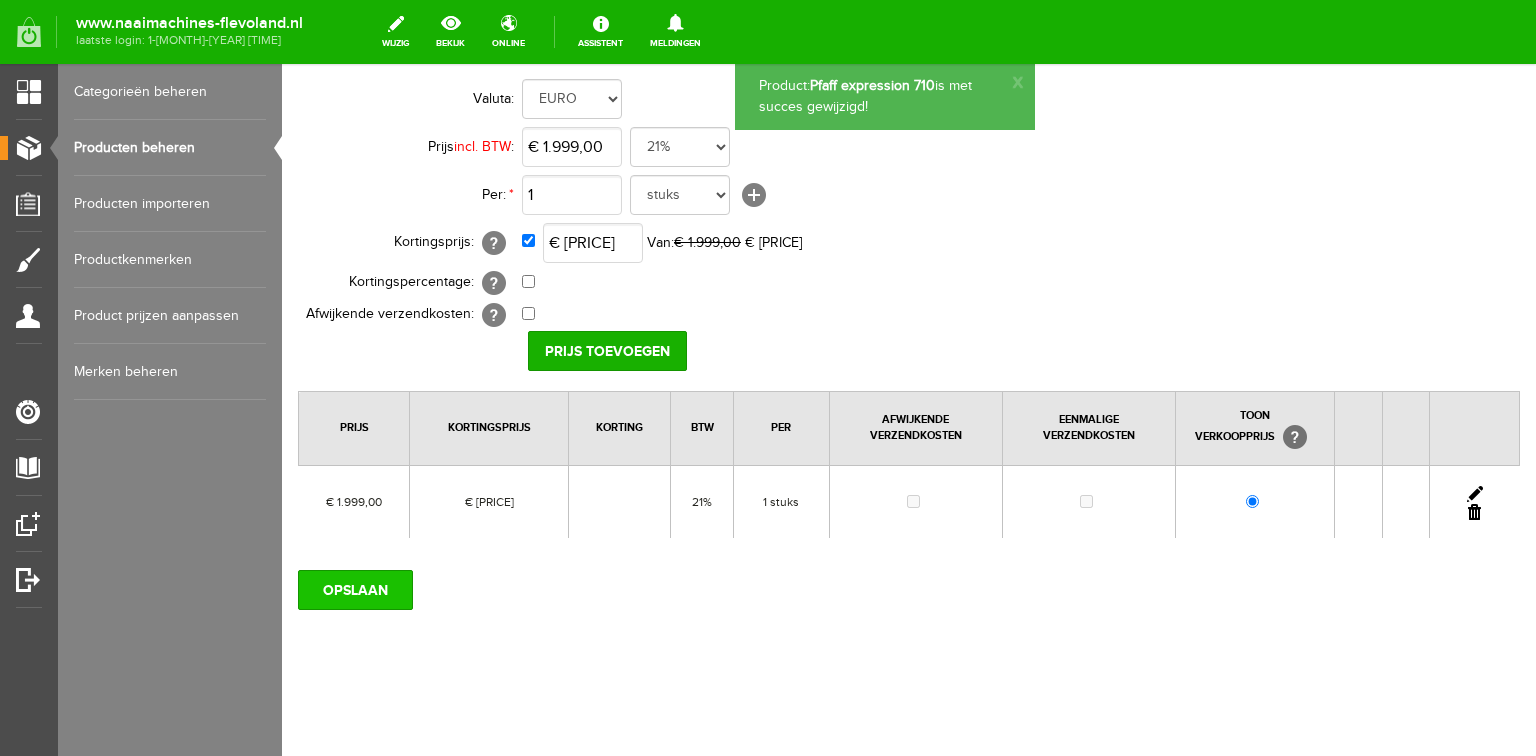 scroll, scrollTop: 0, scrollLeft: 0, axis: both 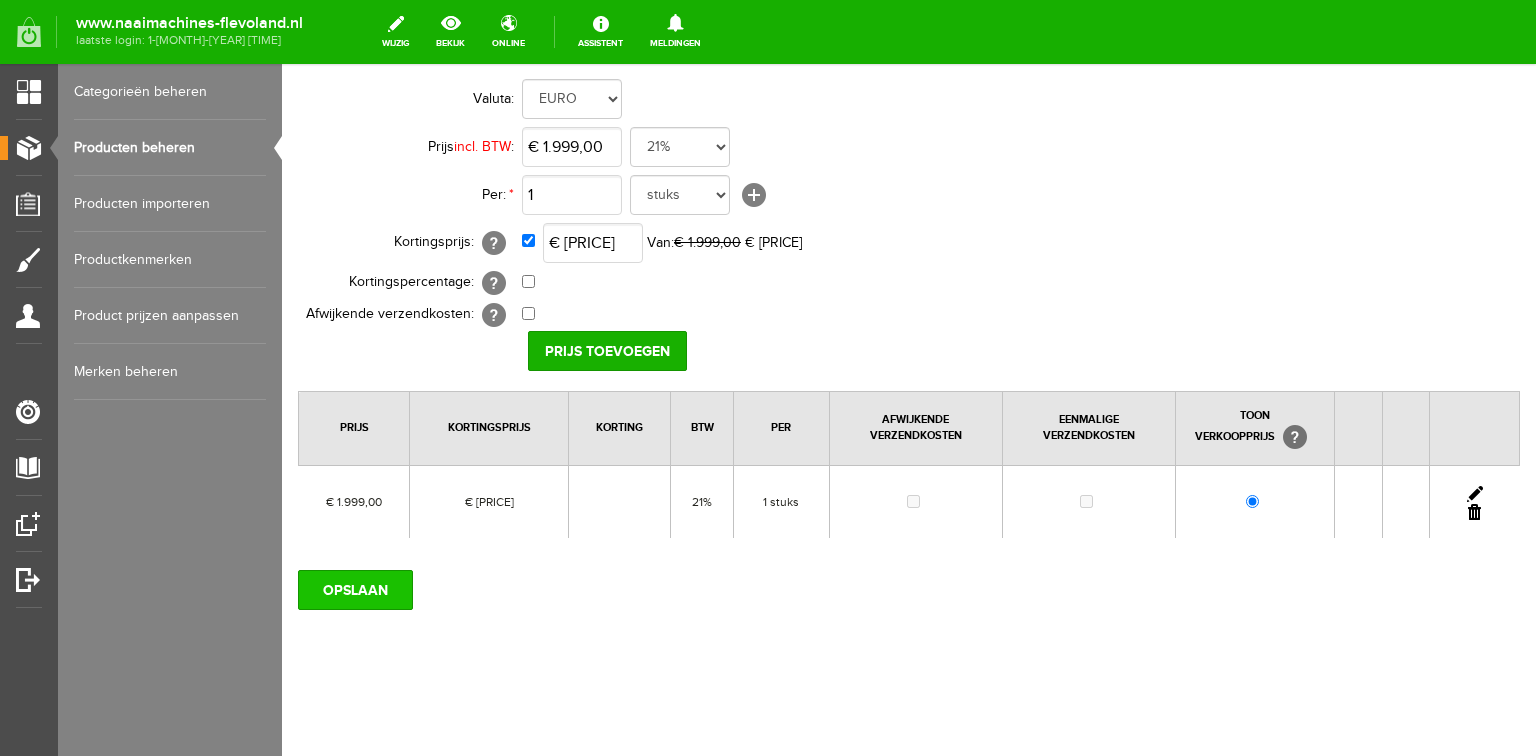 click on "OPSLAAN" at bounding box center (355, 590) 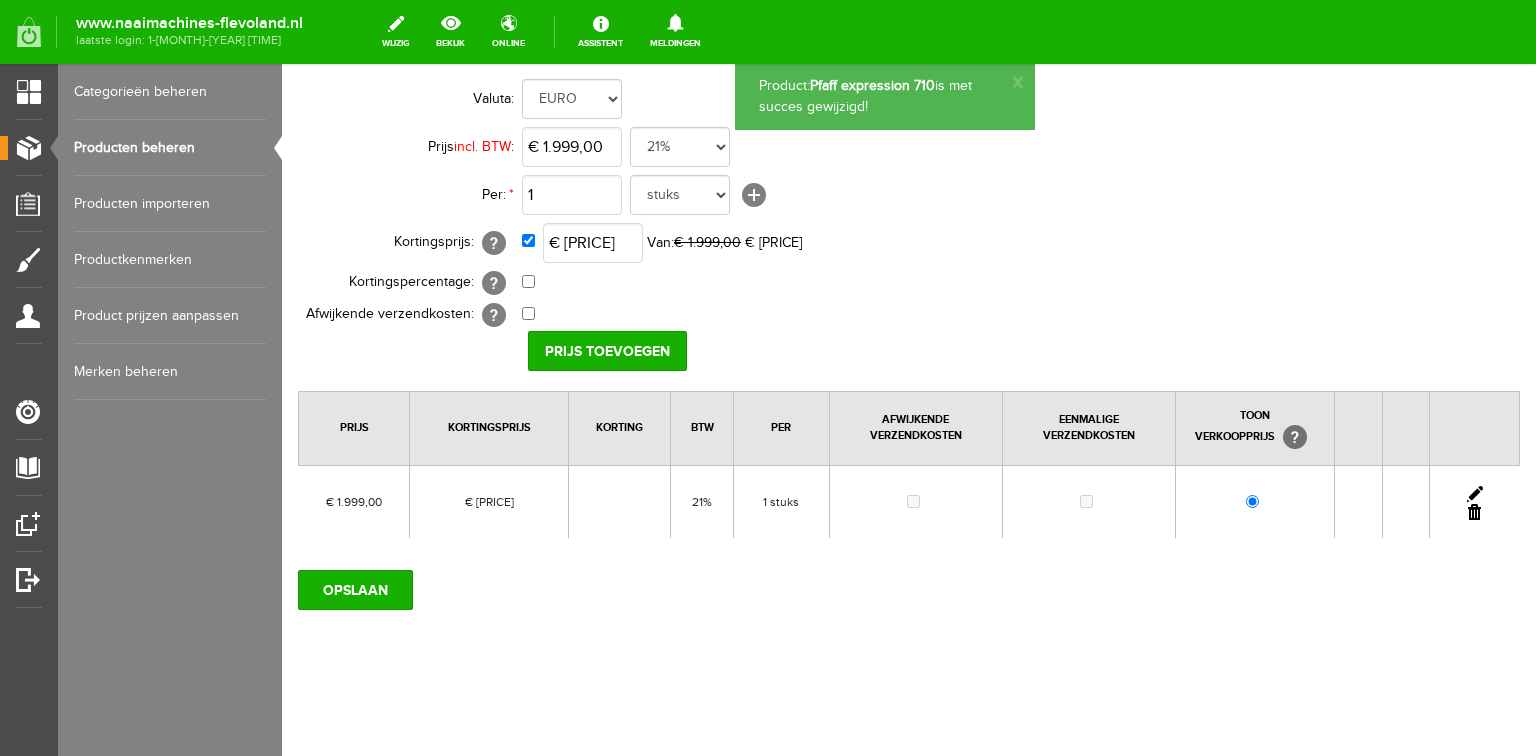 scroll, scrollTop: 0, scrollLeft: 0, axis: both 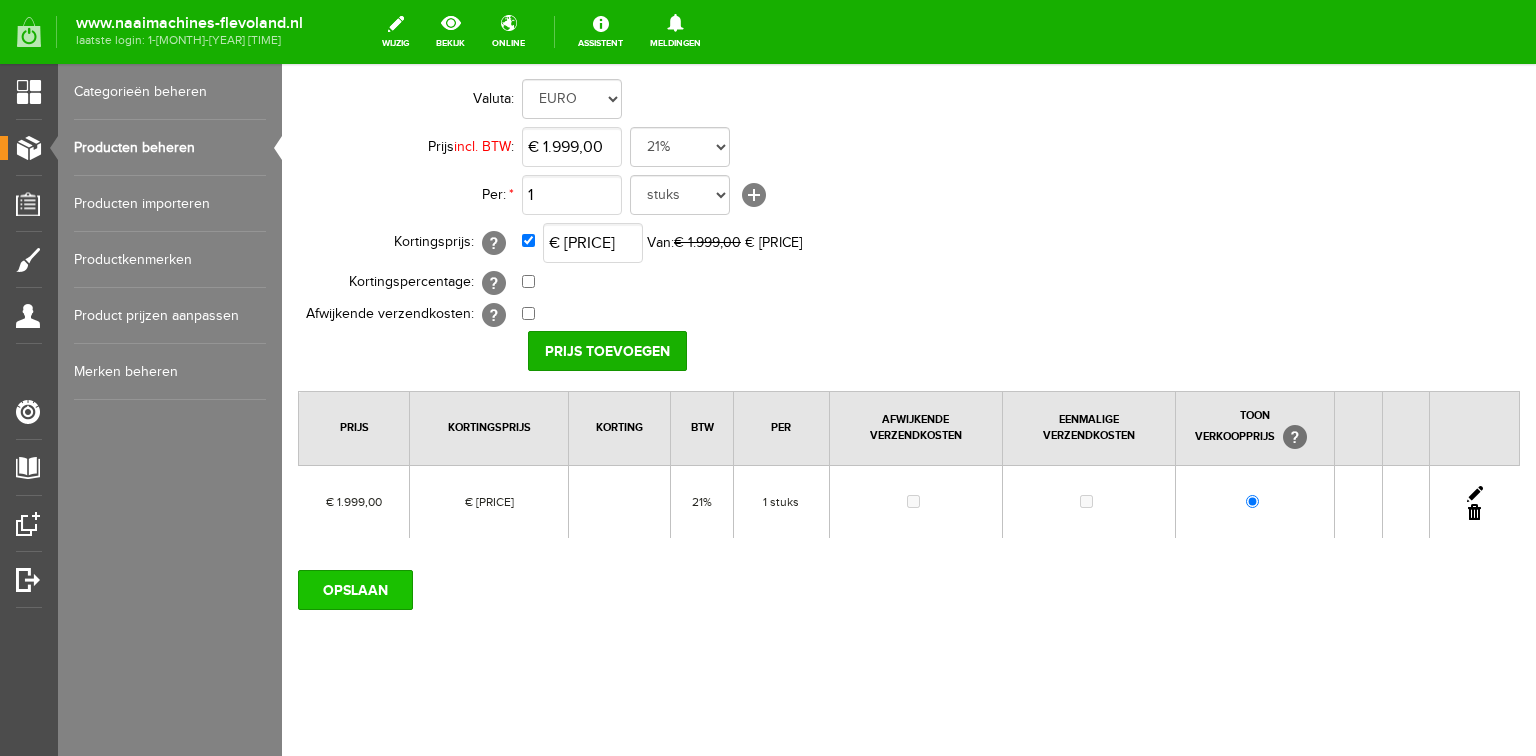 click on "OPSLAAN" at bounding box center (355, 590) 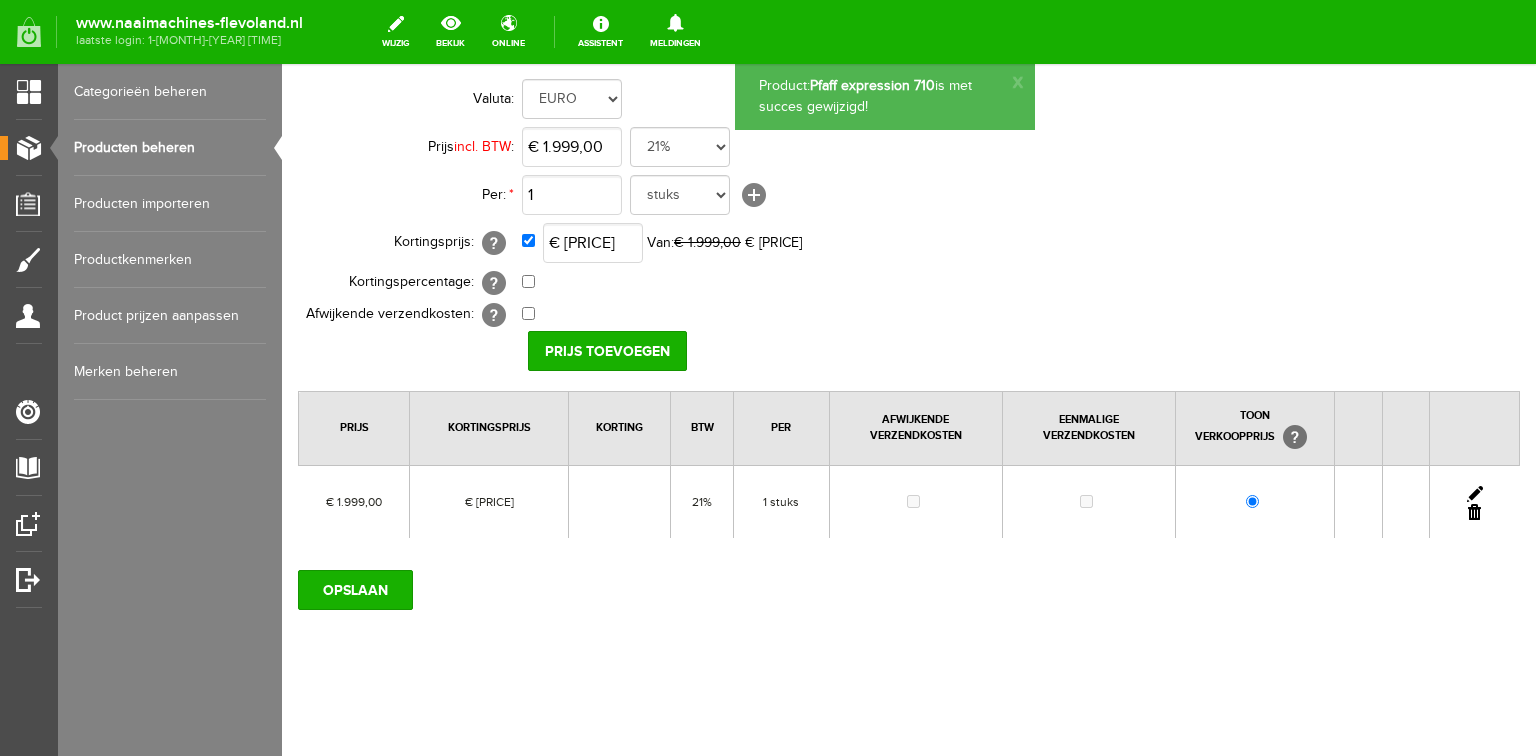 scroll, scrollTop: 0, scrollLeft: 0, axis: both 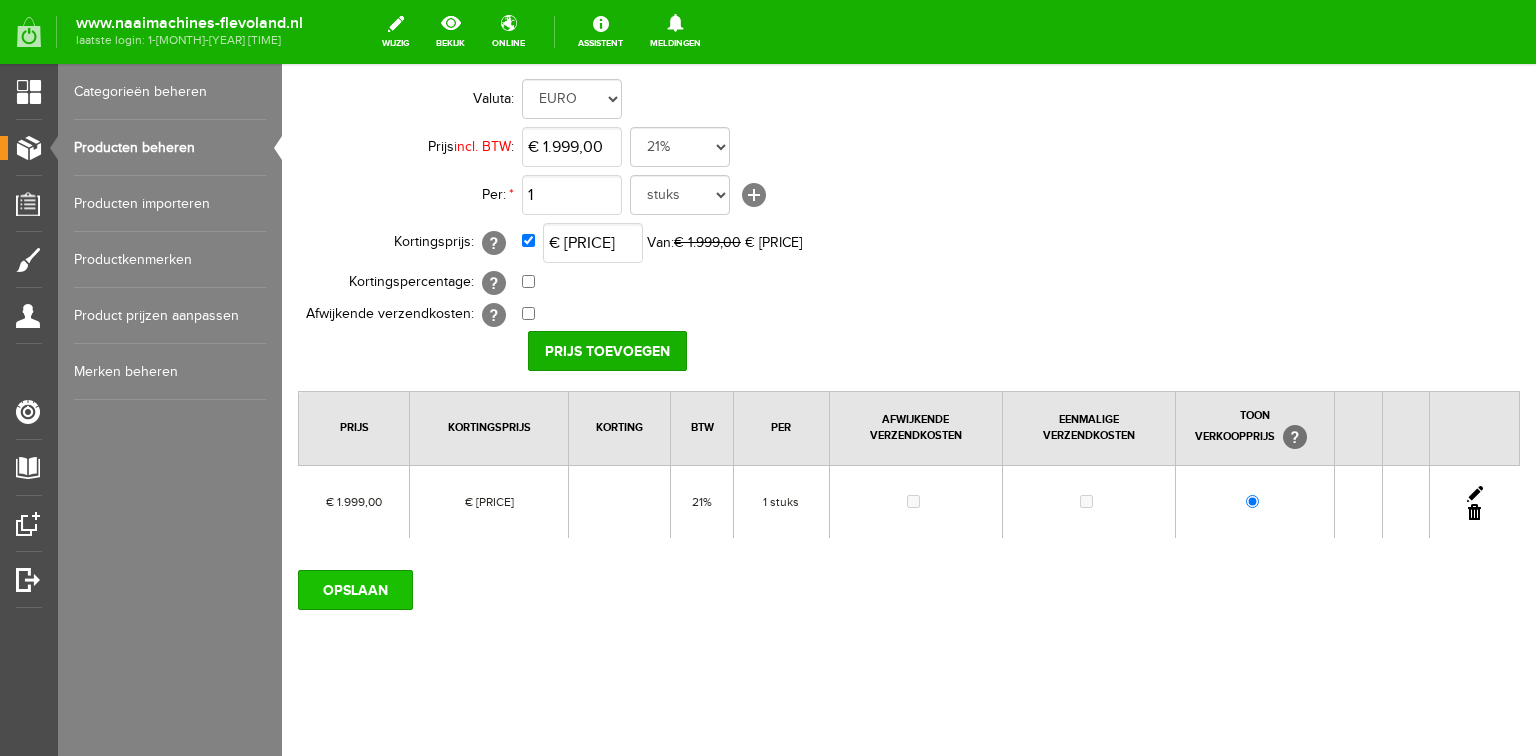 click on "OPSLAAN" at bounding box center [355, 590] 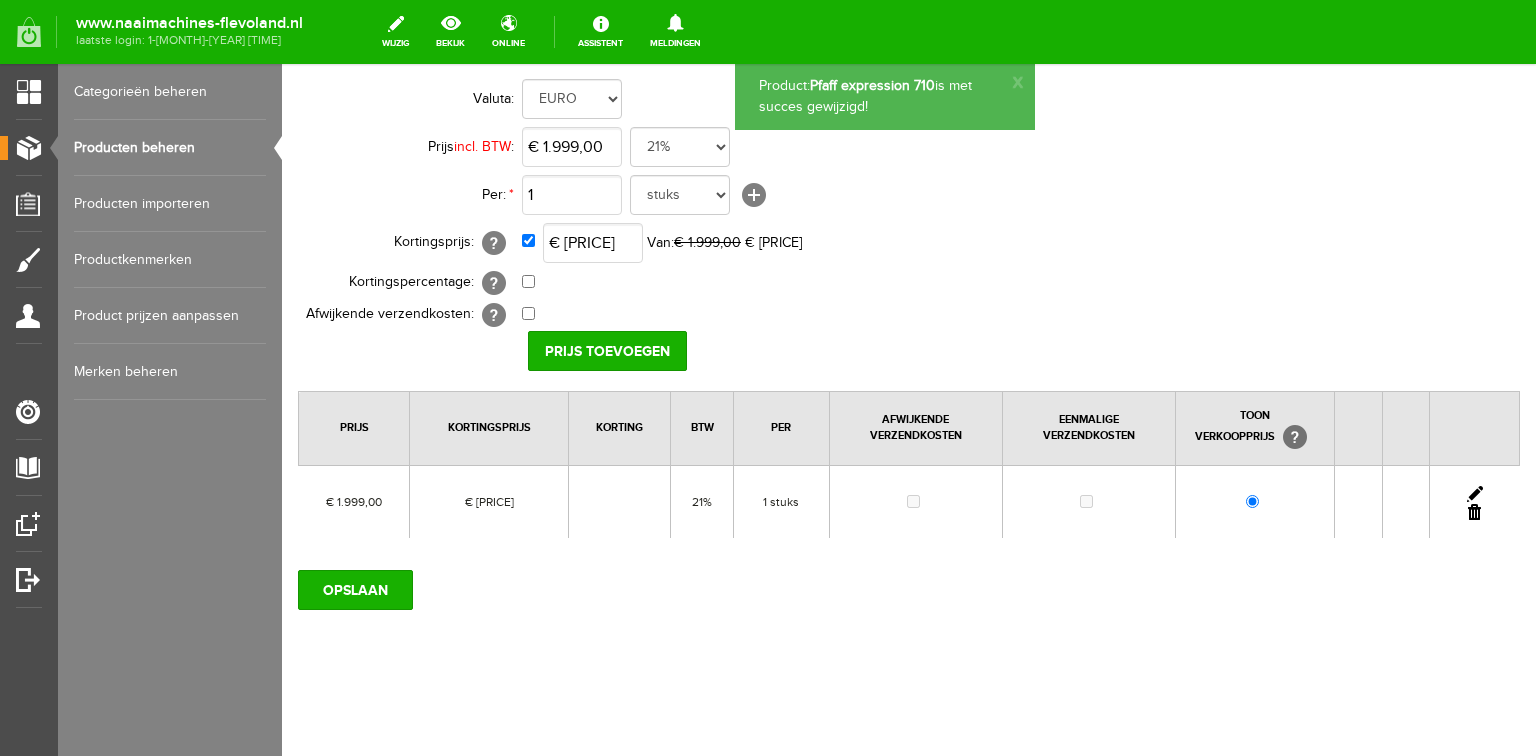 scroll, scrollTop: 0, scrollLeft: 0, axis: both 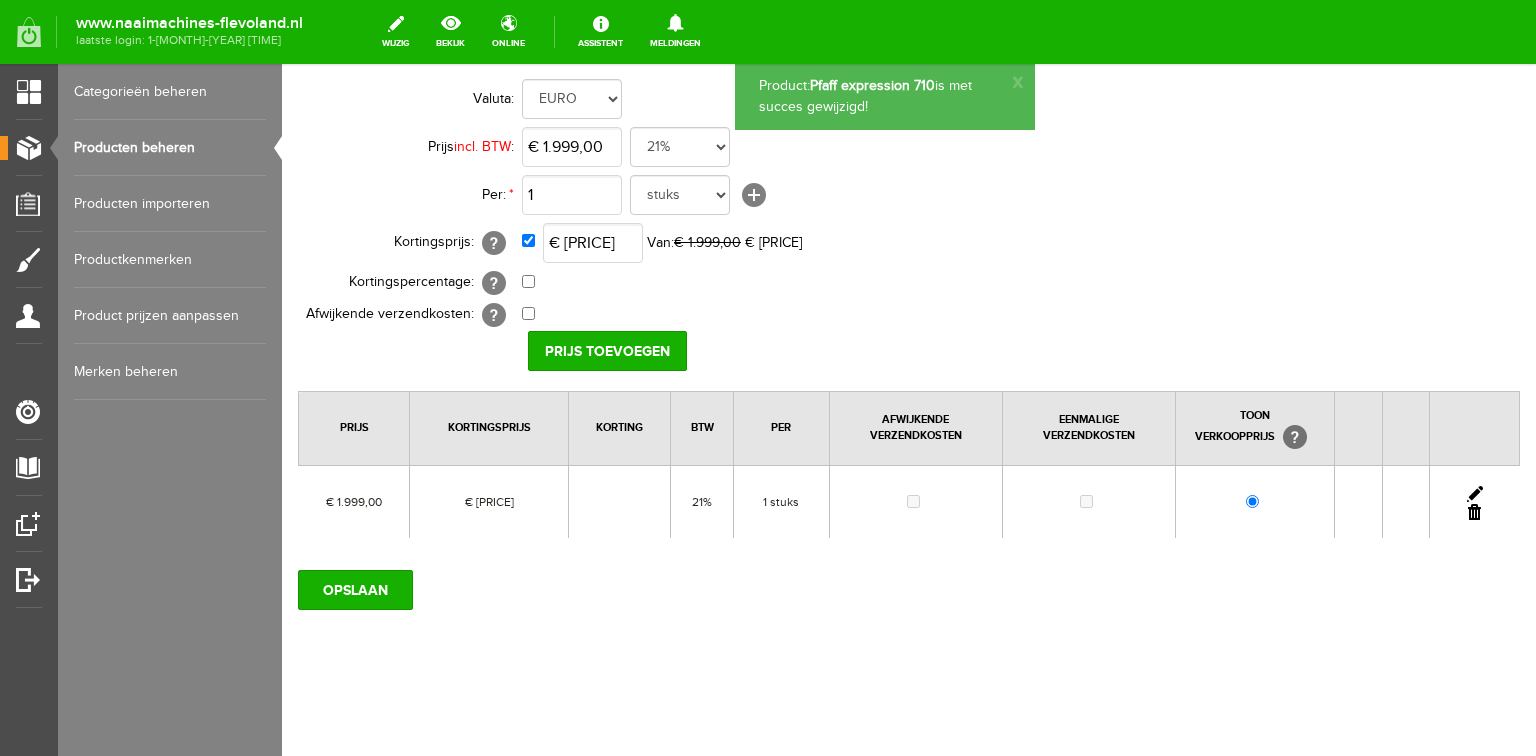 click on "Producten beheren" at bounding box center [170, 148] 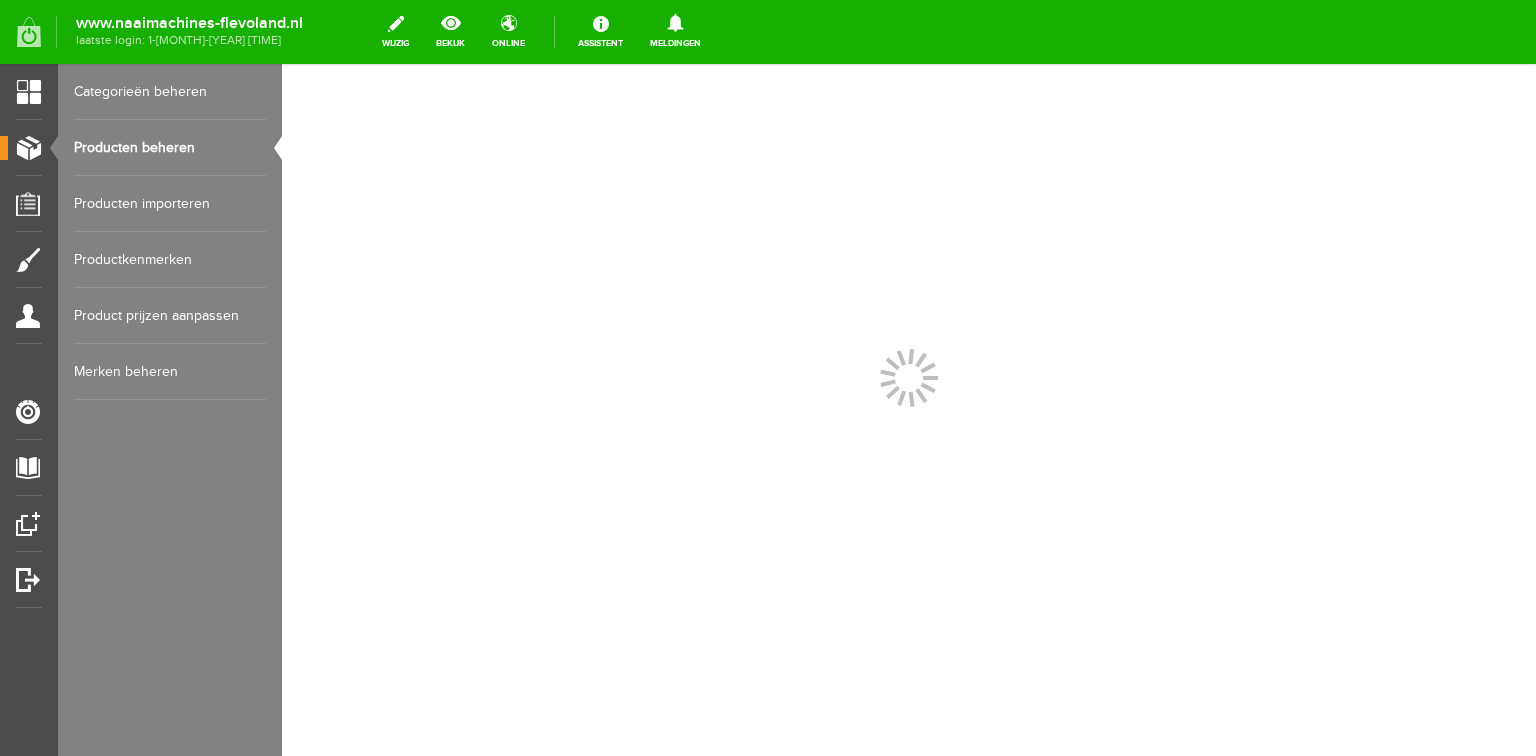 scroll, scrollTop: 0, scrollLeft: 0, axis: both 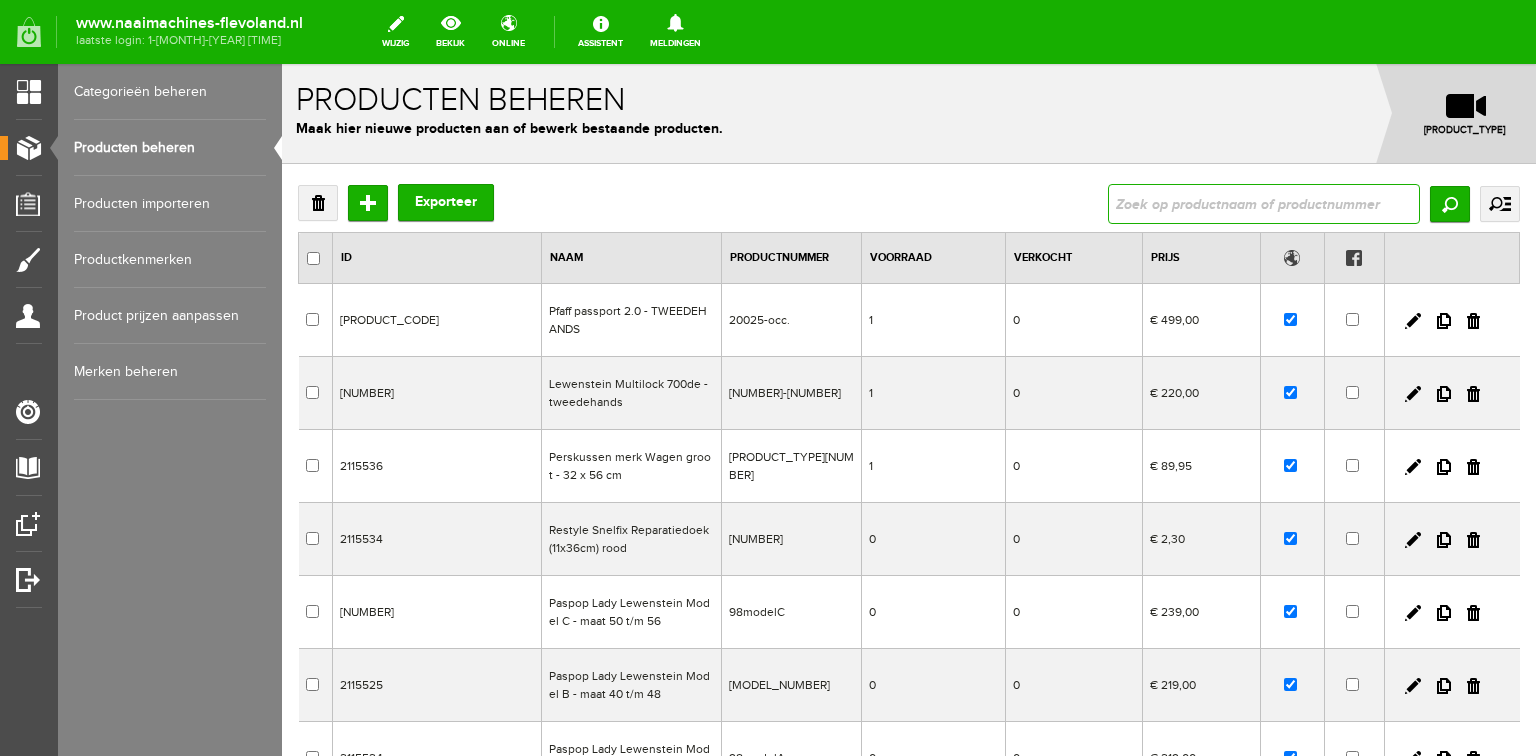 click at bounding box center [1264, 204] 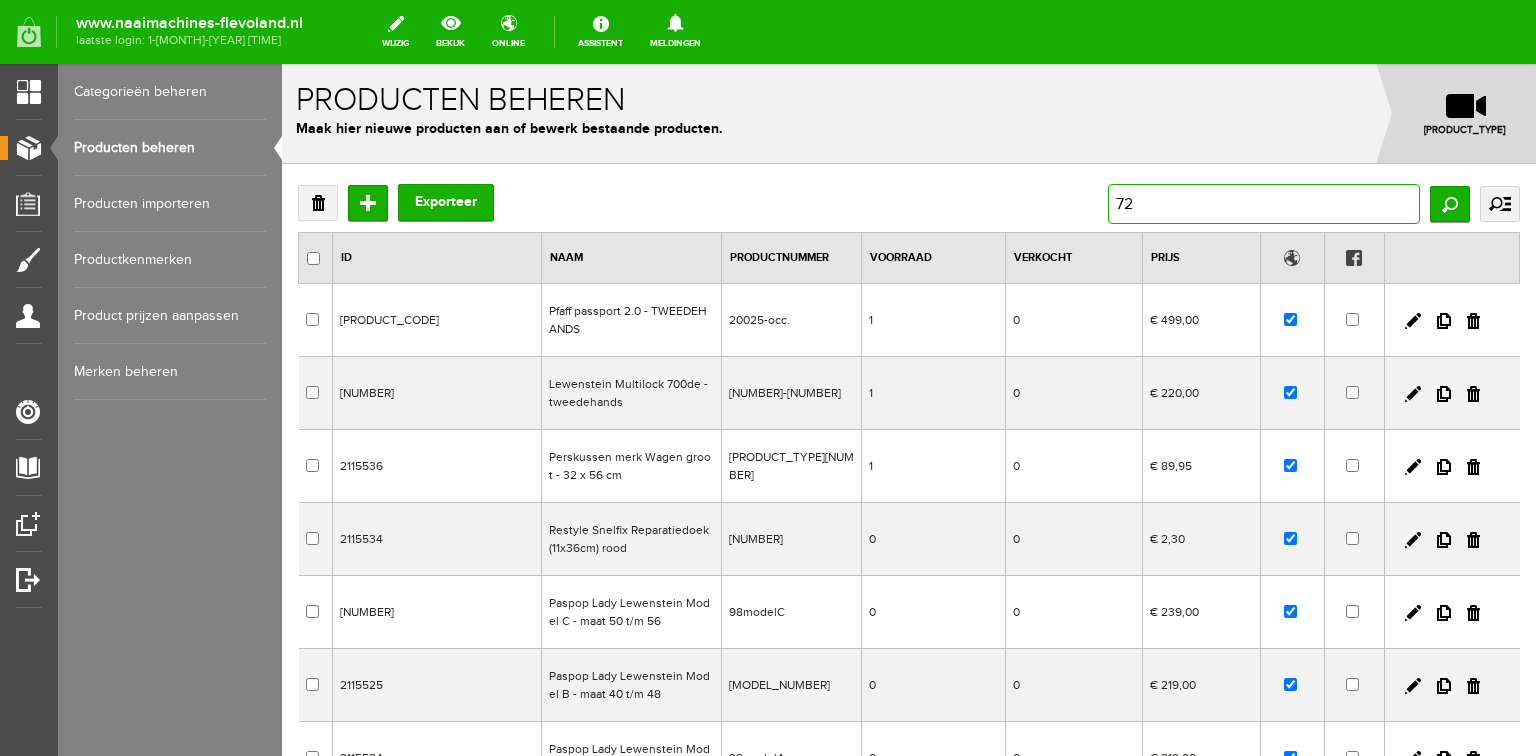 type on "720" 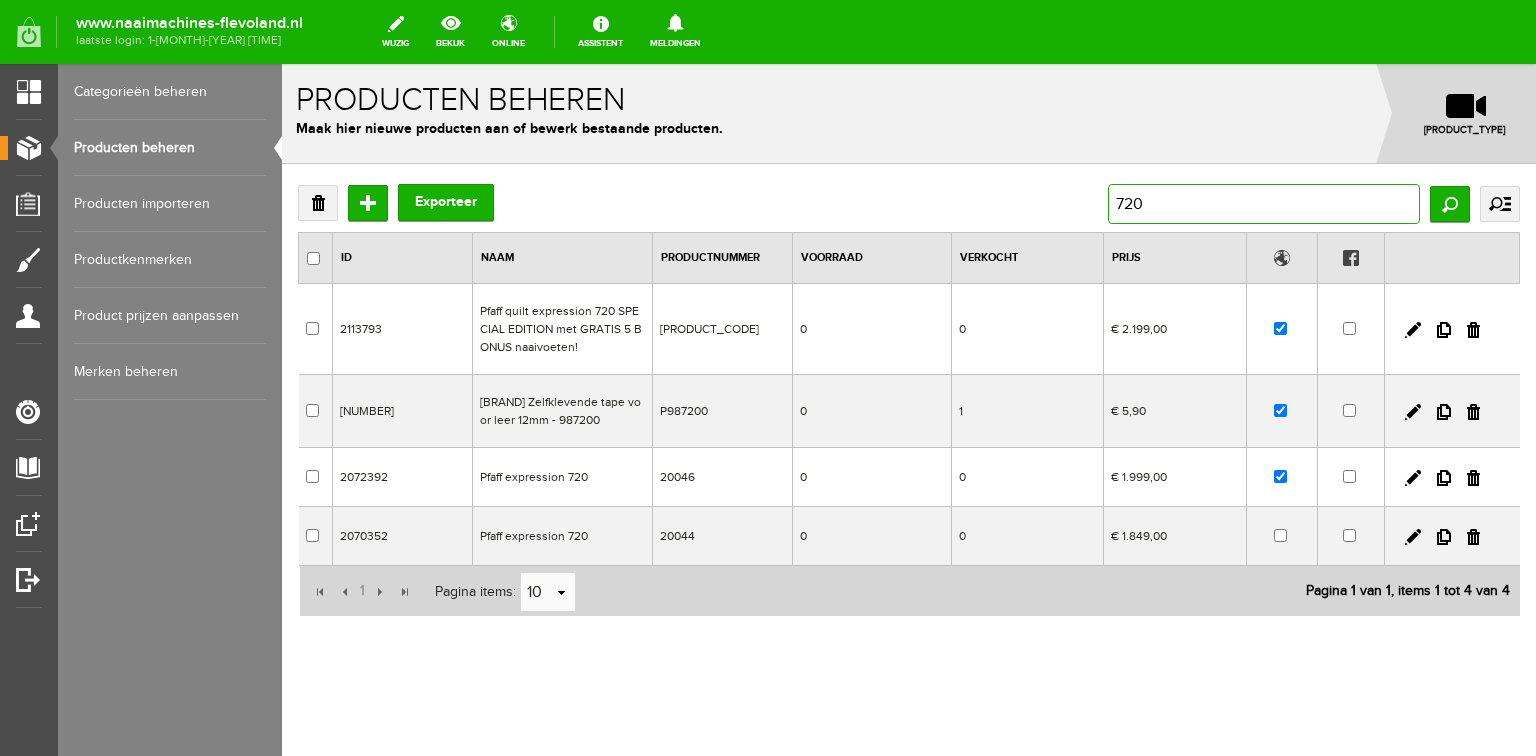drag, startPoint x: 1161, startPoint y: 200, endPoint x: 1027, endPoint y: 200, distance: 134 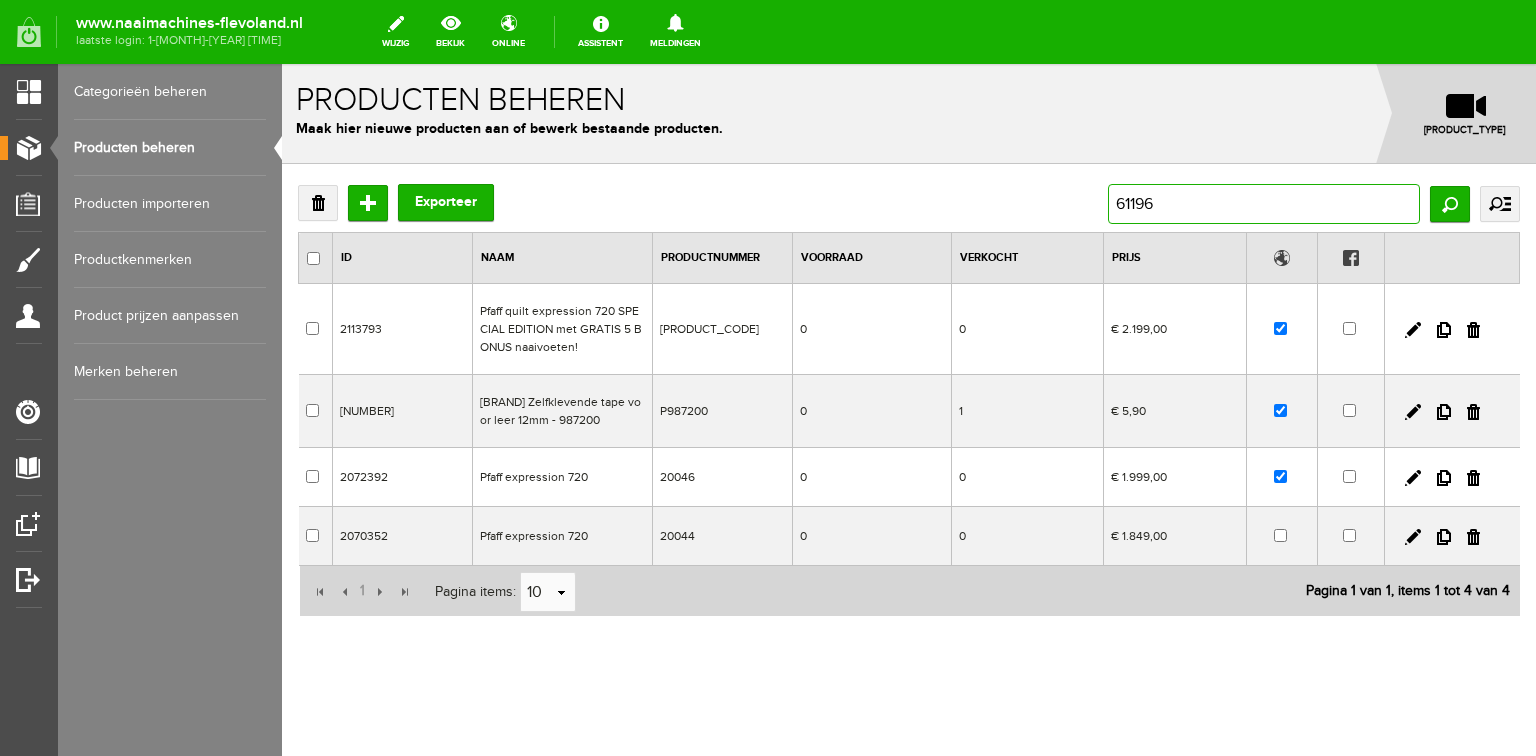 type on "[PRODUCT_CODE]" 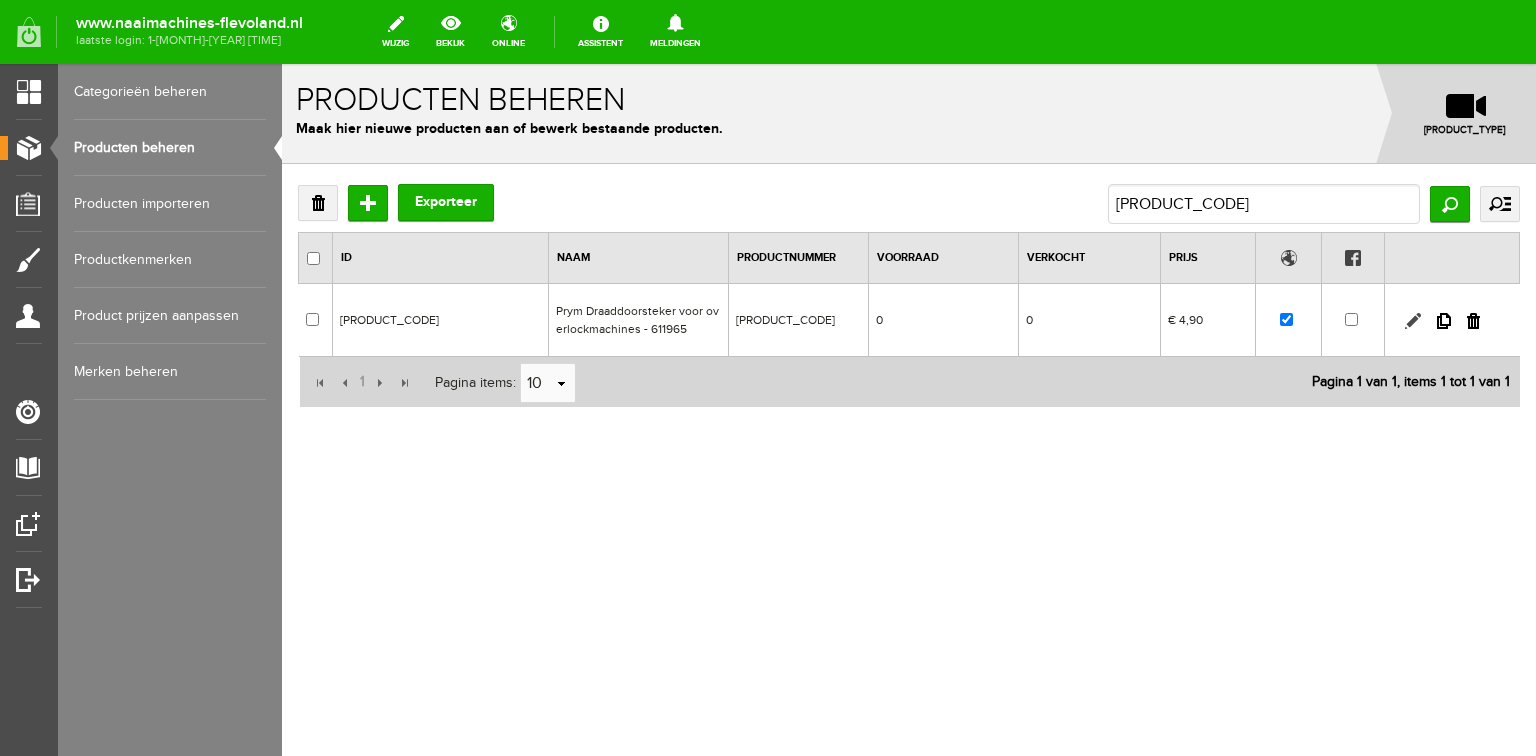 click at bounding box center [1413, 321] 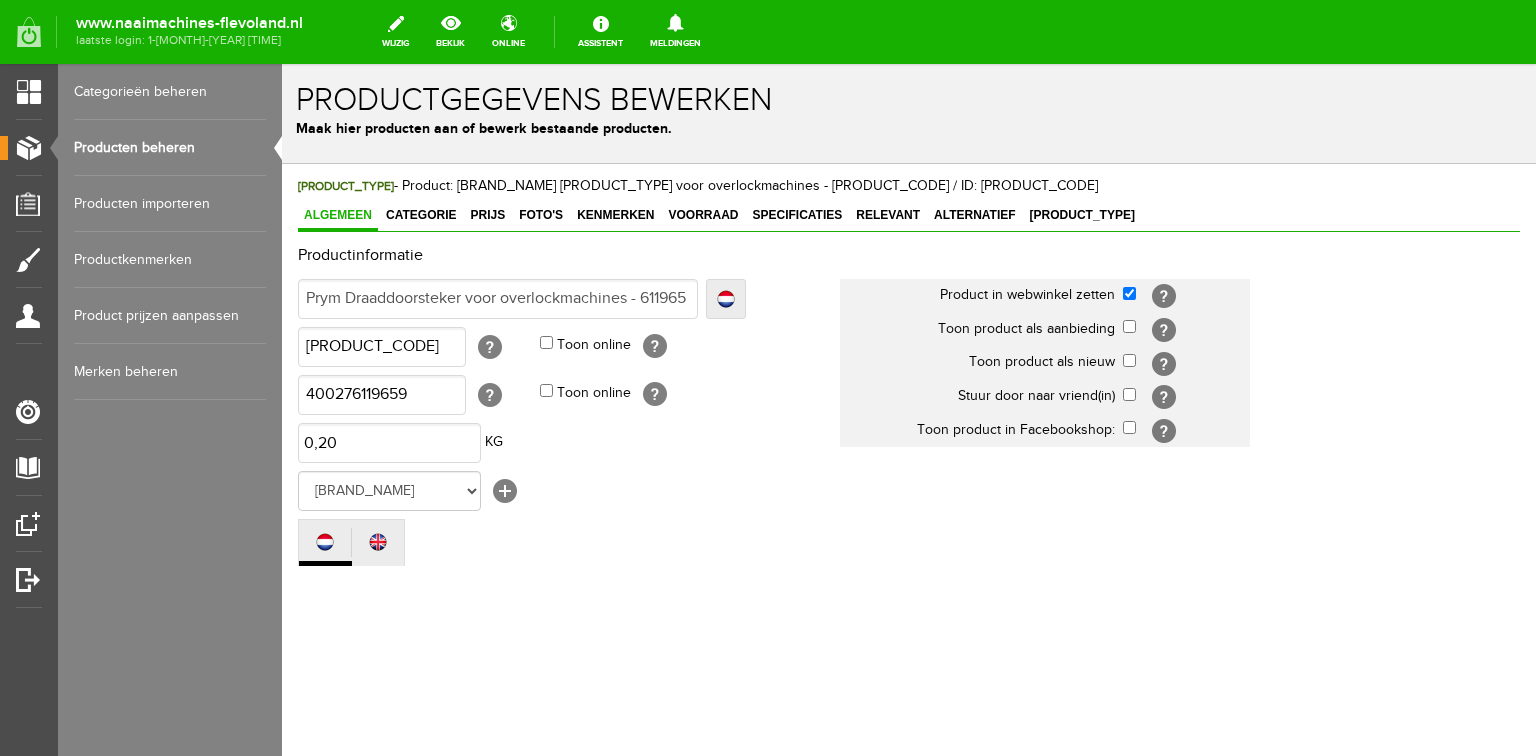 scroll, scrollTop: 0, scrollLeft: 0, axis: both 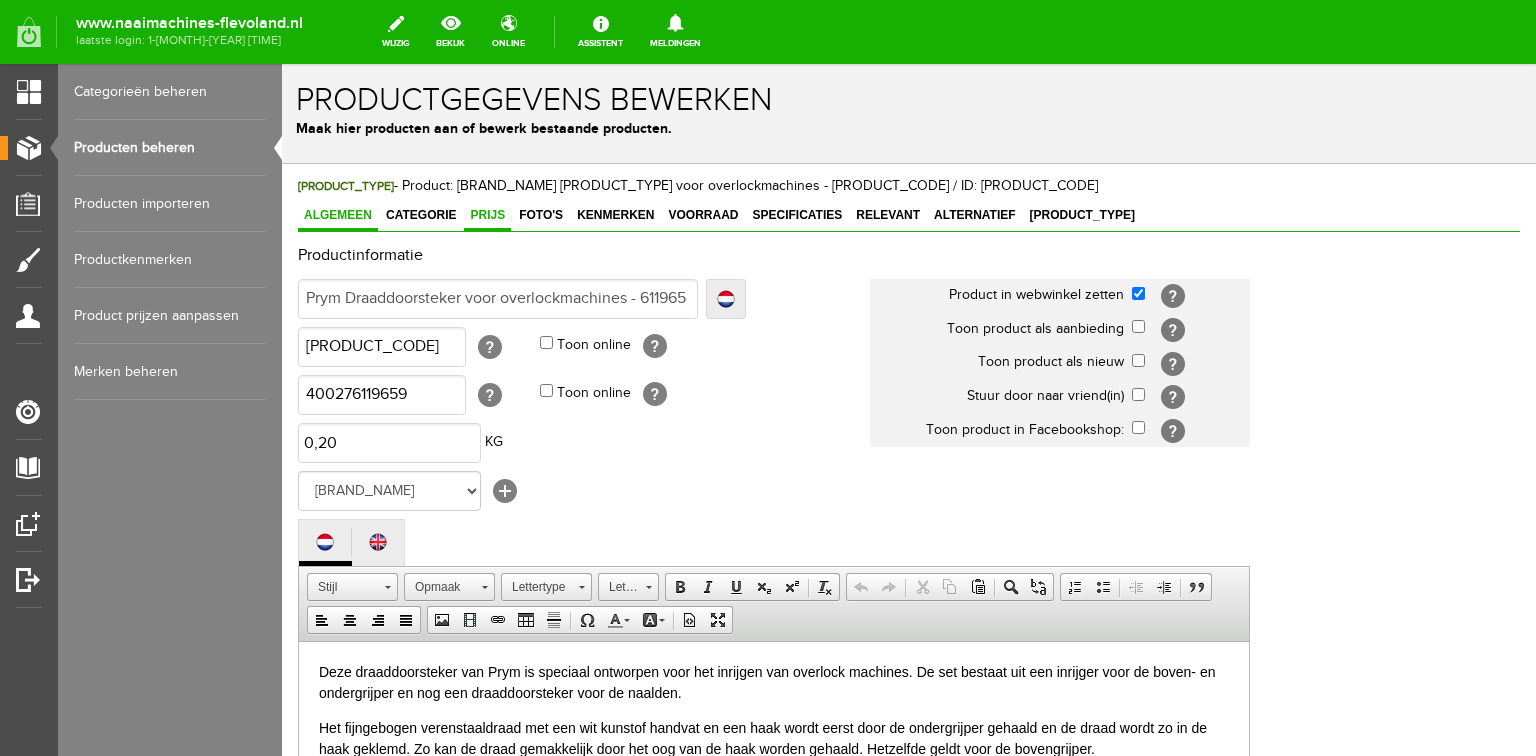 click on "Prijs" at bounding box center (487, 215) 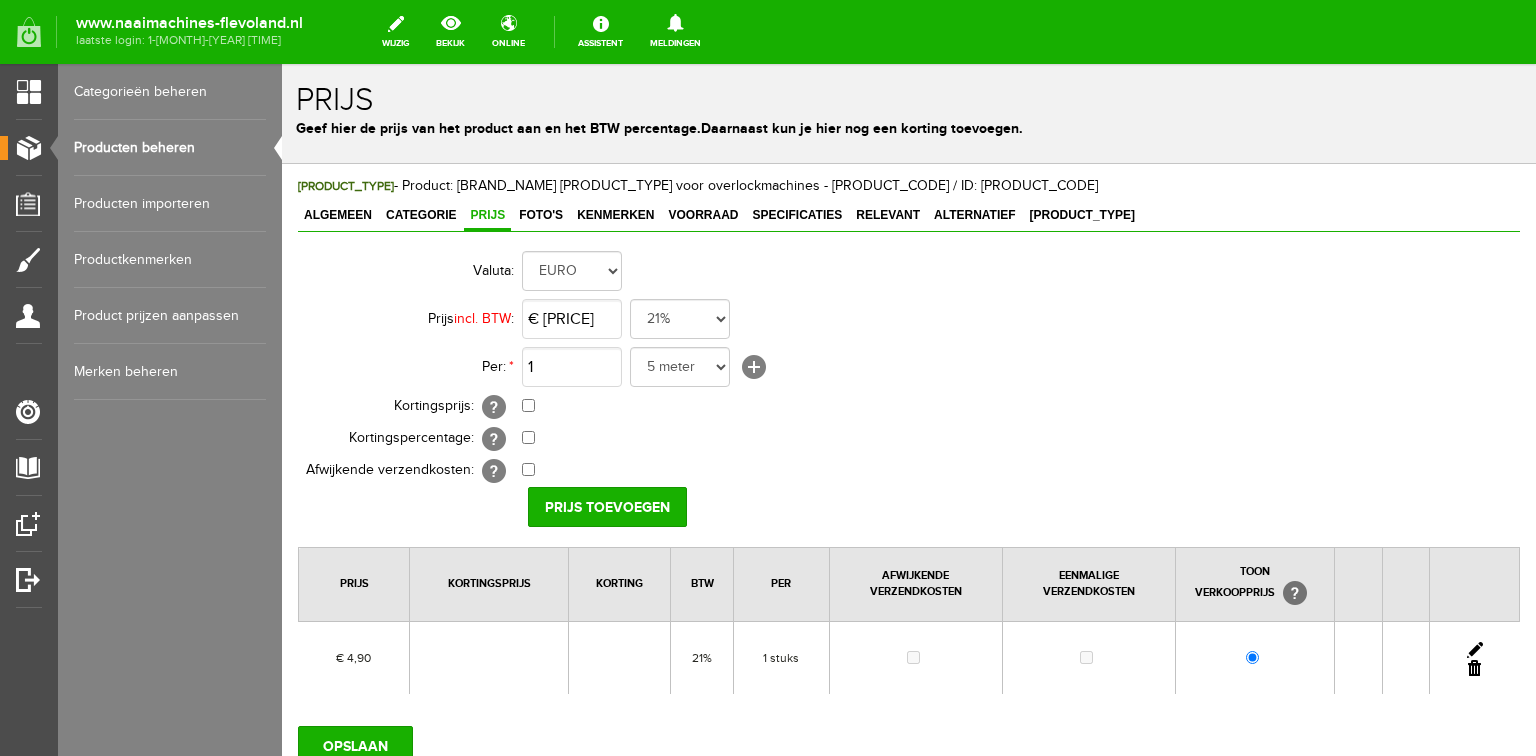 click at bounding box center (1475, 650) 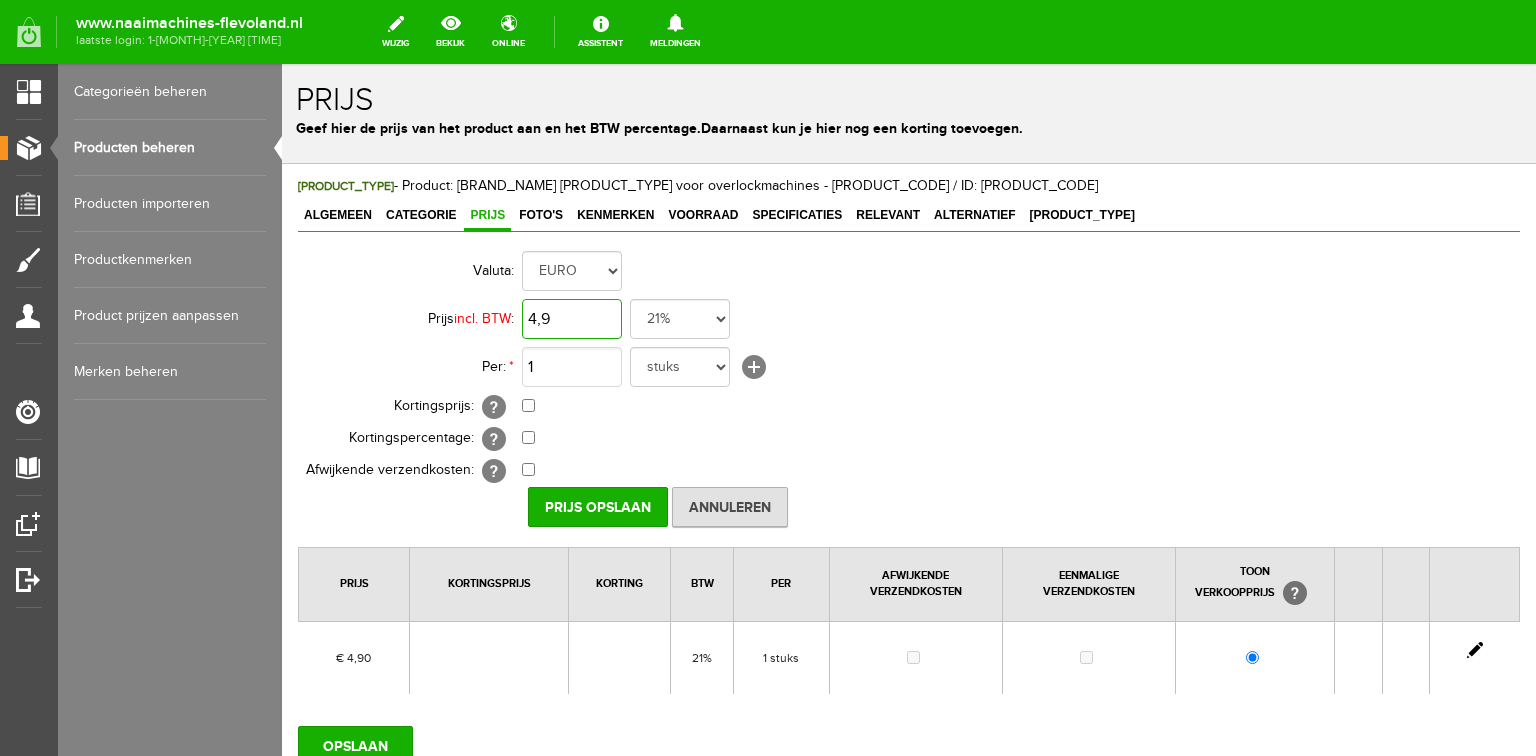 click on "4,9" at bounding box center [572, 319] 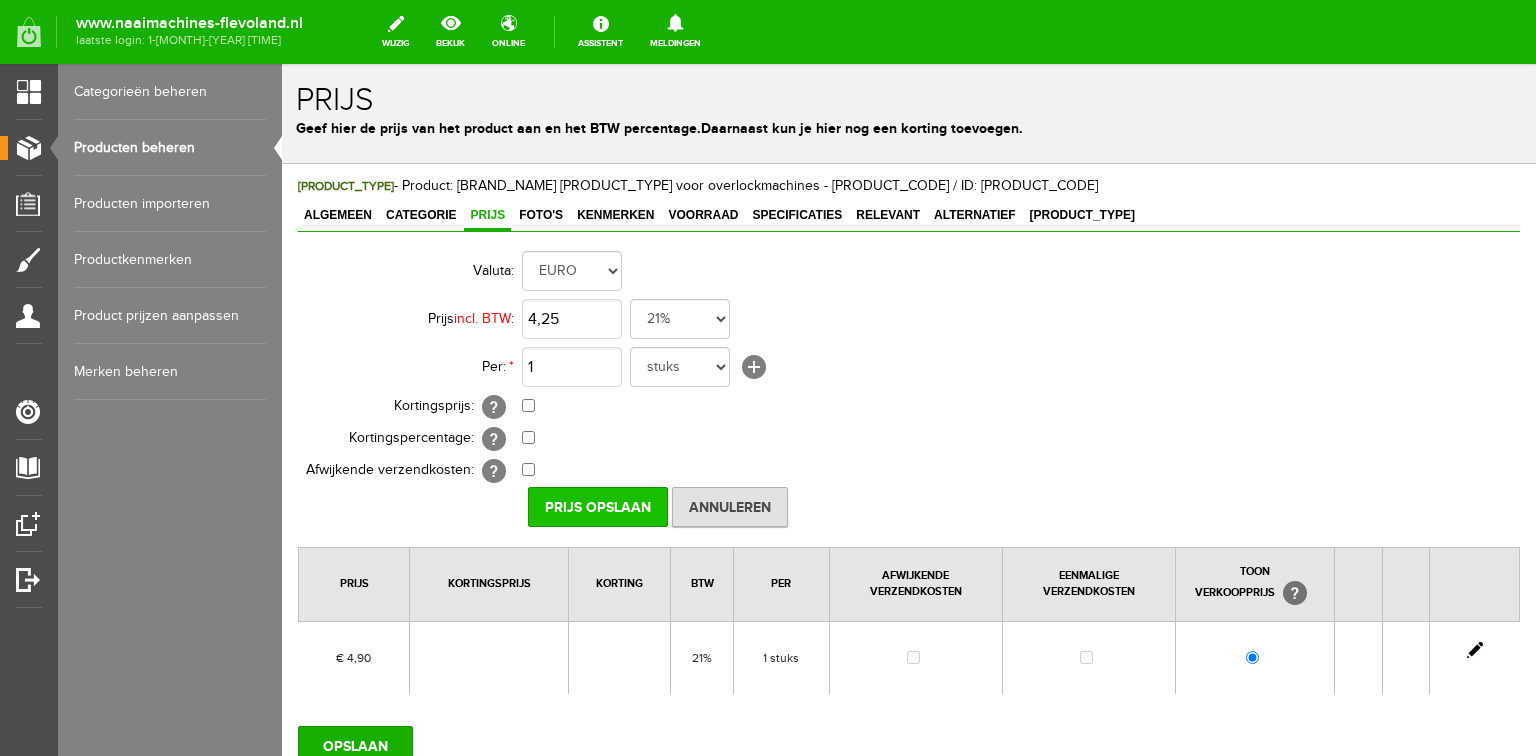 type on "€ [PRICE]" 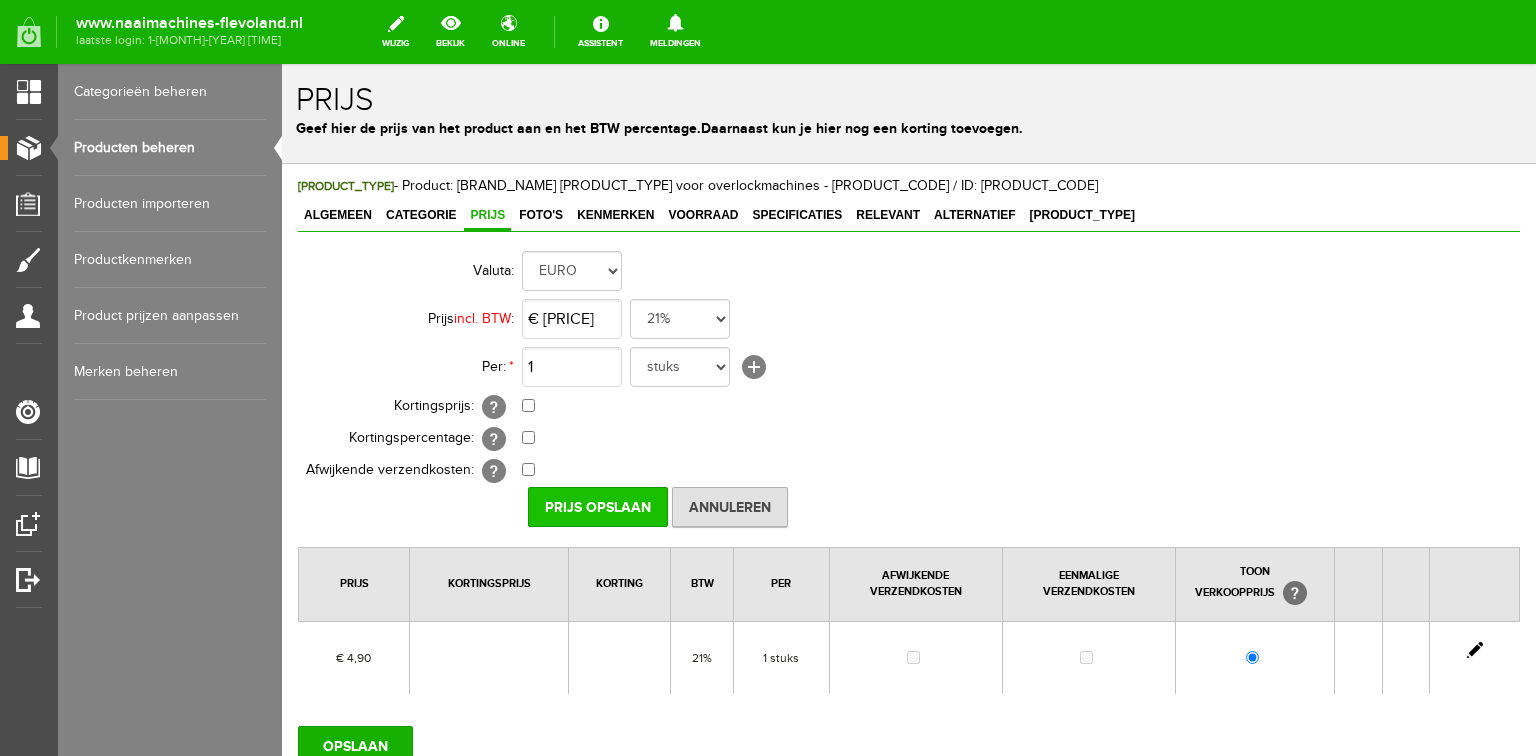 click on "Prijs Opslaan" at bounding box center [598, 507] 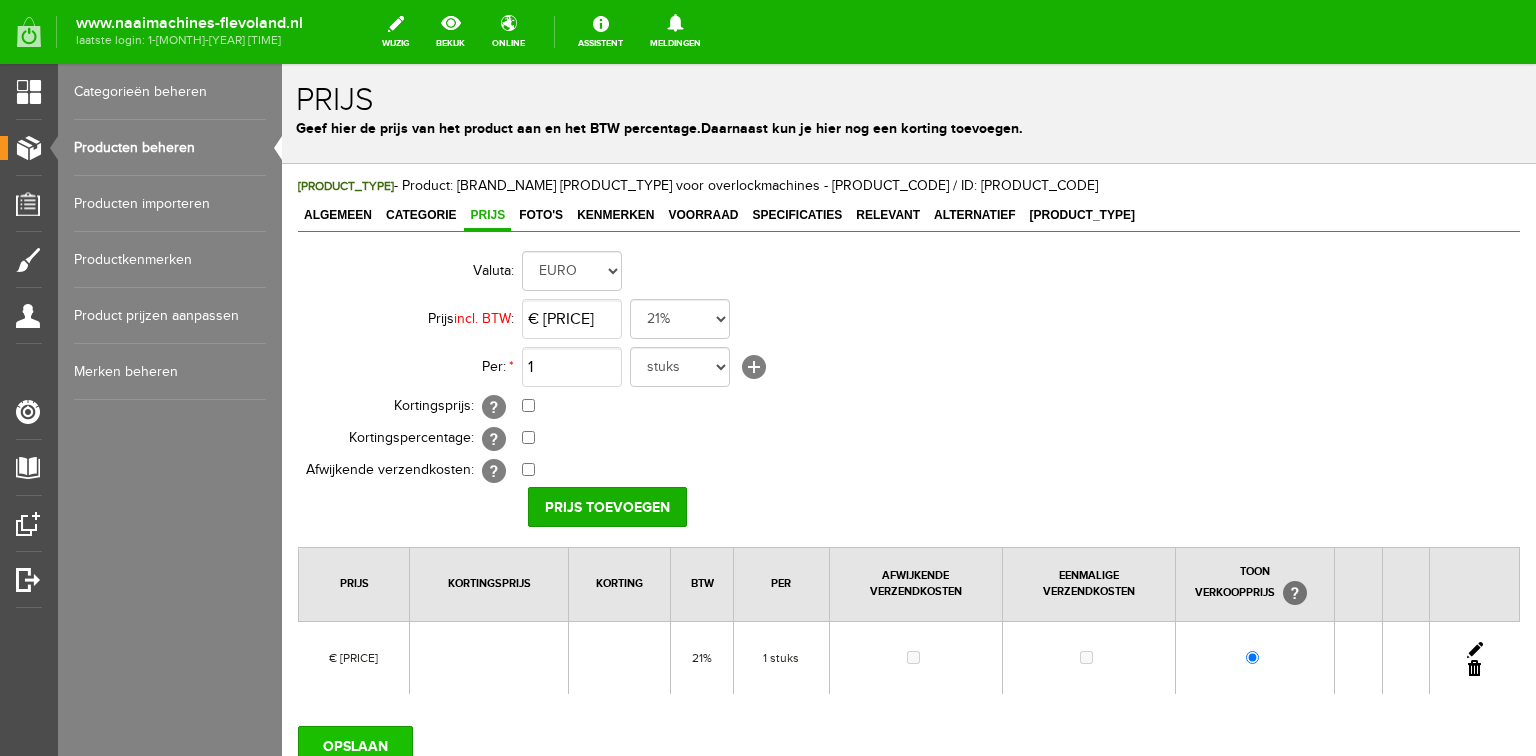 click on "OPSLAAN" at bounding box center (355, 746) 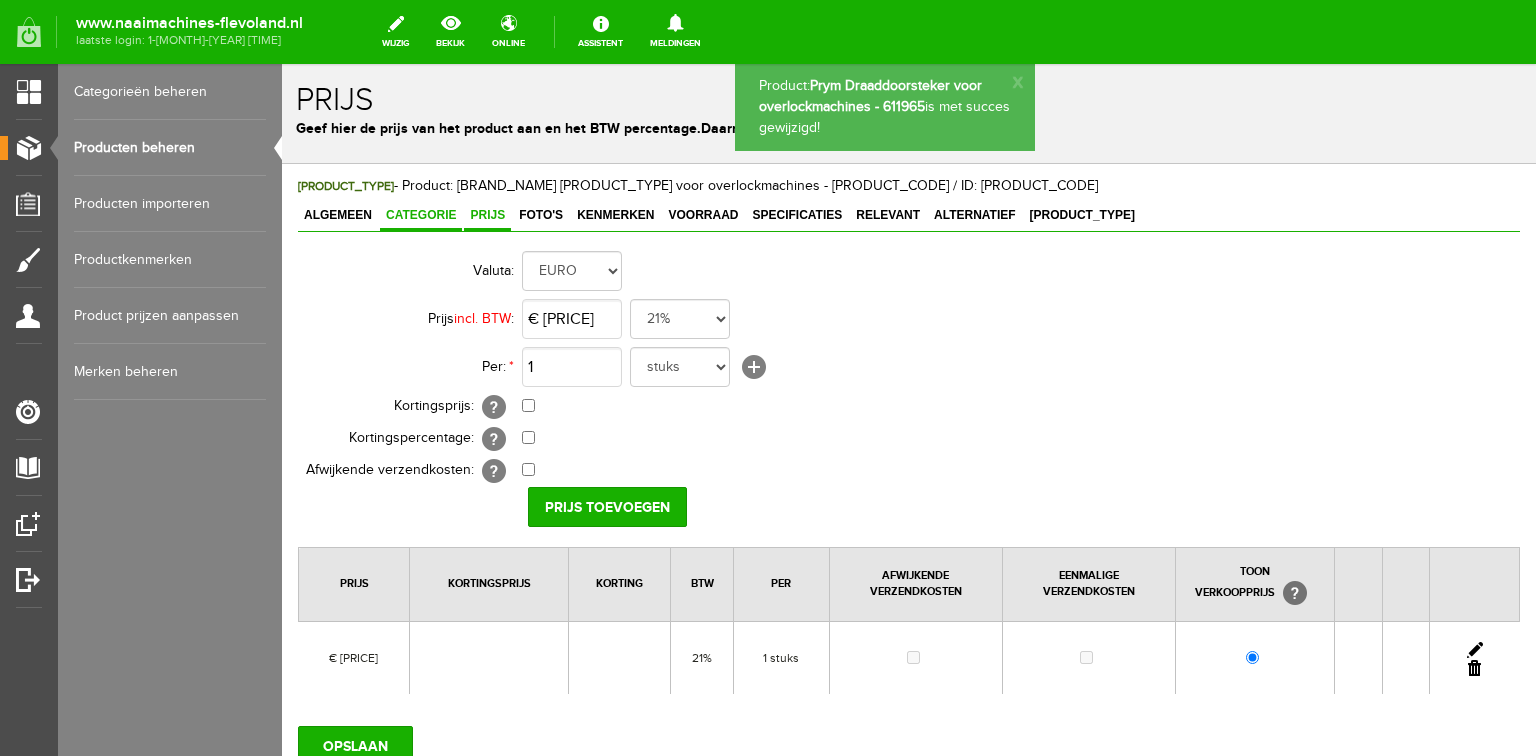 scroll, scrollTop: 0, scrollLeft: 0, axis: both 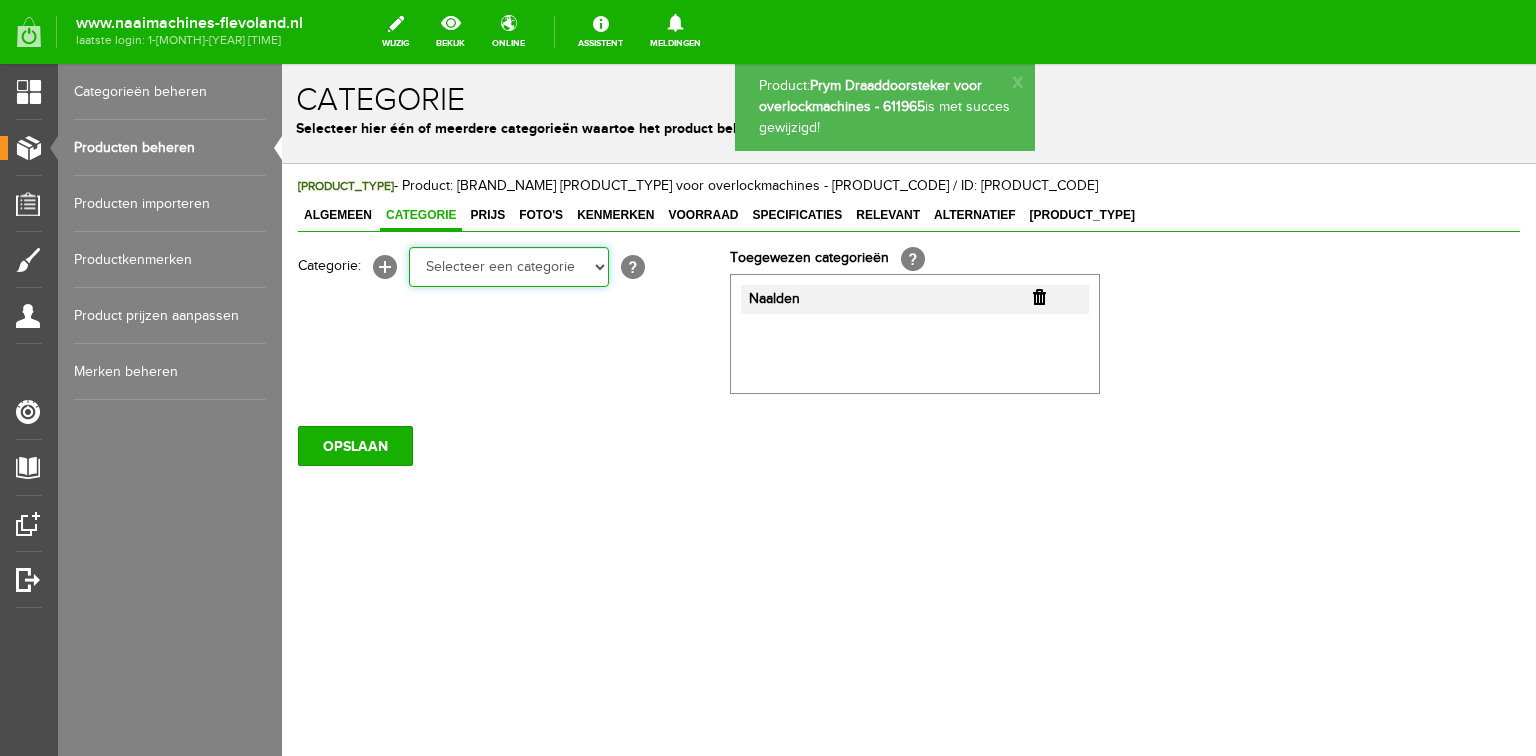 click on "Selecteer een categorie
Cadeaubon
BLACK FRIDAY AANBIEDINGEN!
Naai Tips en video's
NAAIMACHINES
Babylock
Bernina
Brother
Gritzner
Husqvarna Viking
Janome
Juki
Lewenstein
Pfaff
Singer
BORDUURMACHINES
Bernina
Brother
Husqvarna Viking
Janome
Pfaff
Singer
INDUSTRIEMACHINES
LOCKMACHINES
Baby lock
Bernina
Brother
Husqvarna Viking
Janome
Lewenstein
Juki
Pfaff
Singer
OCCASION MACHINES
QUILTMACHINES
Brother
Husqvarna Viking
JANOME
PFAFF
ACCESSOIRES
Tassen en koffers
Babylock accessoires" at bounding box center (509, 267) 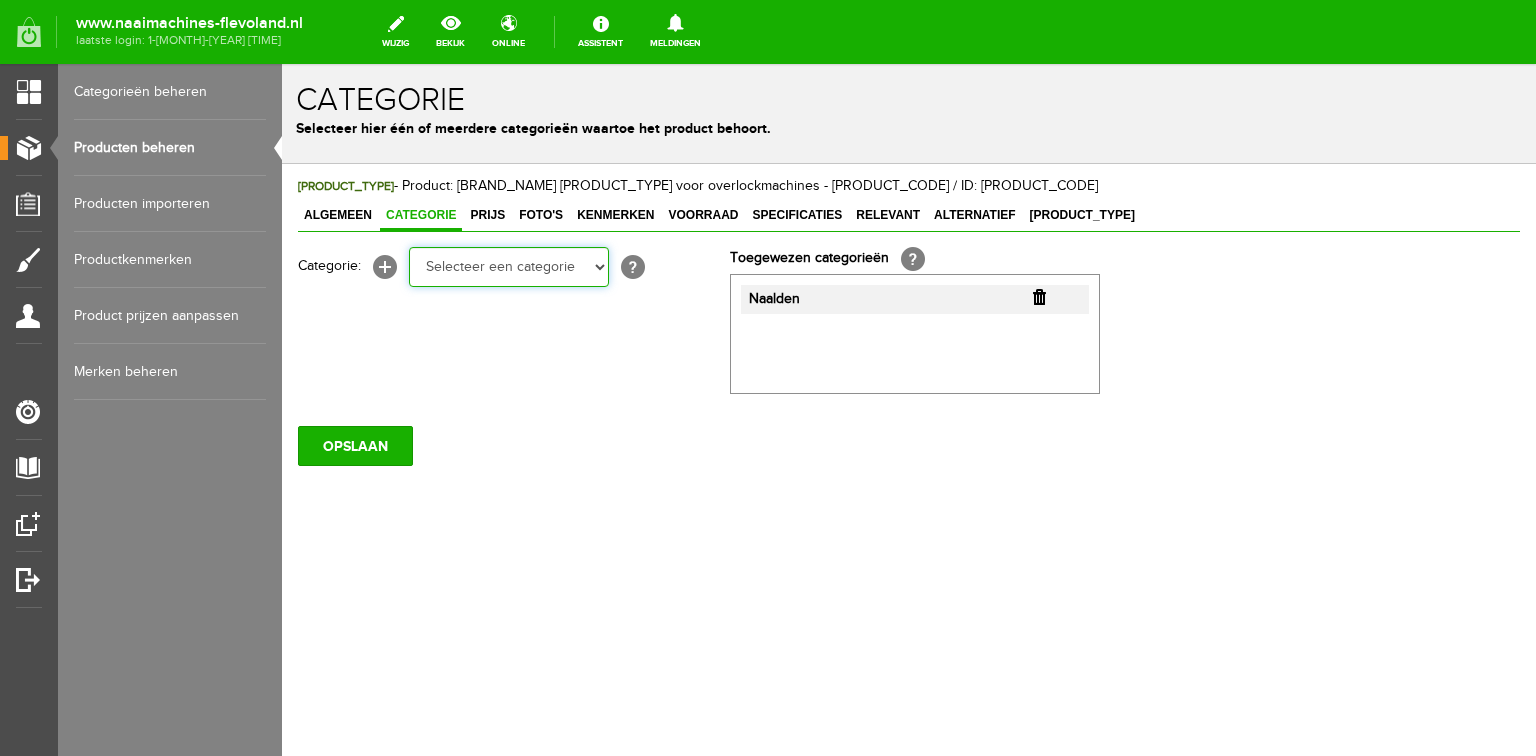 select on "38825" 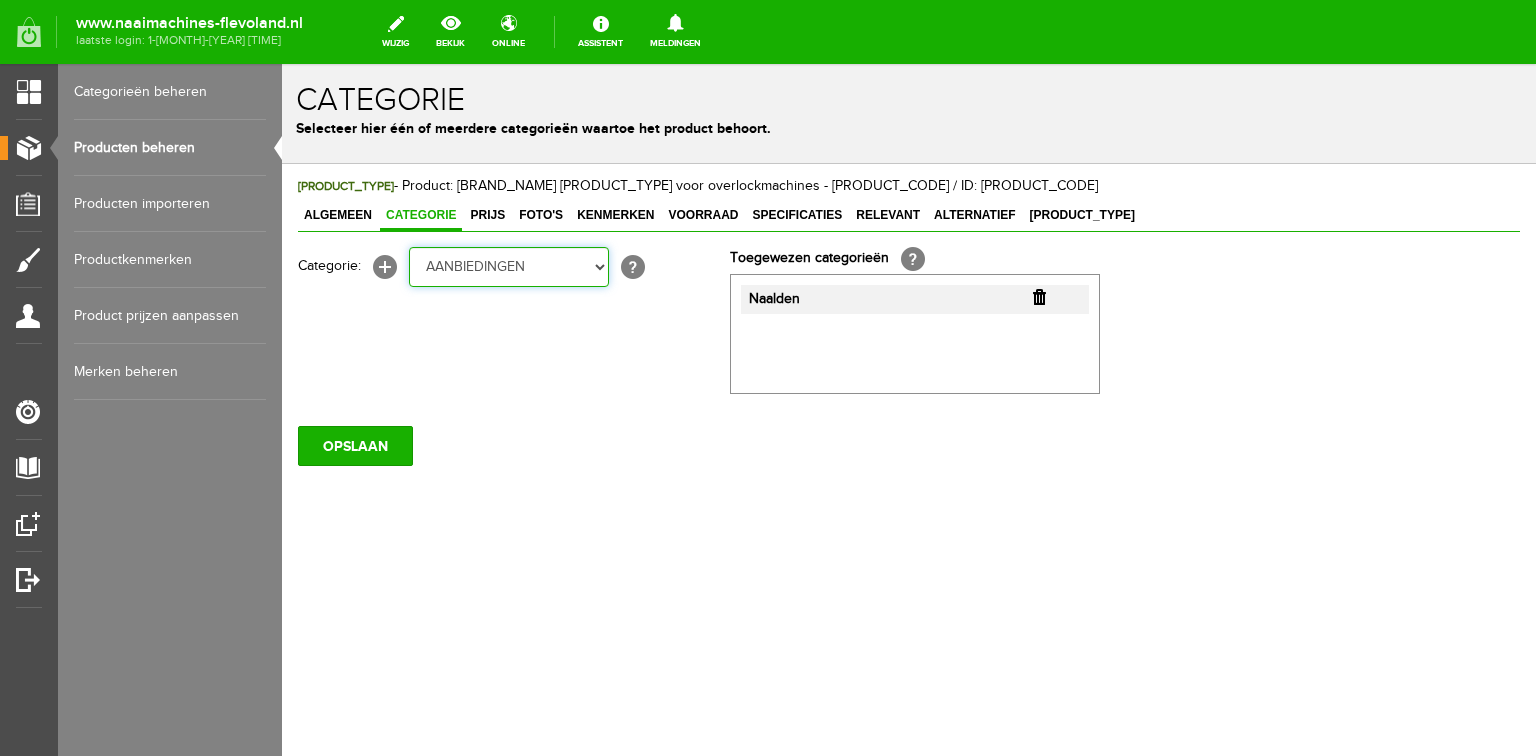click on "Selecteer een categorie
Cadeaubon
BLACK FRIDAY AANBIEDINGEN!
Naai Tips en video's
NAAIMACHINES
Babylock
Bernina
Brother
Gritzner
Husqvarna Viking
Janome
Juki
Lewenstein
Pfaff
Singer
BORDUURMACHINES
Bernina
Brother
Husqvarna Viking
Janome
Pfaff
Singer
INDUSTRIEMACHINES
LOCKMACHINES
Baby lock
Bernina
Brother
Husqvarna Viking
Janome
Lewenstein
Juki
Pfaff
Singer
OCCASION MACHINES
QUILTMACHINES
Brother
Husqvarna Viking
JANOME
PFAFF
ACCESSOIRES
Tassen en koffers
Babylock accessoires" at bounding box center (509, 267) 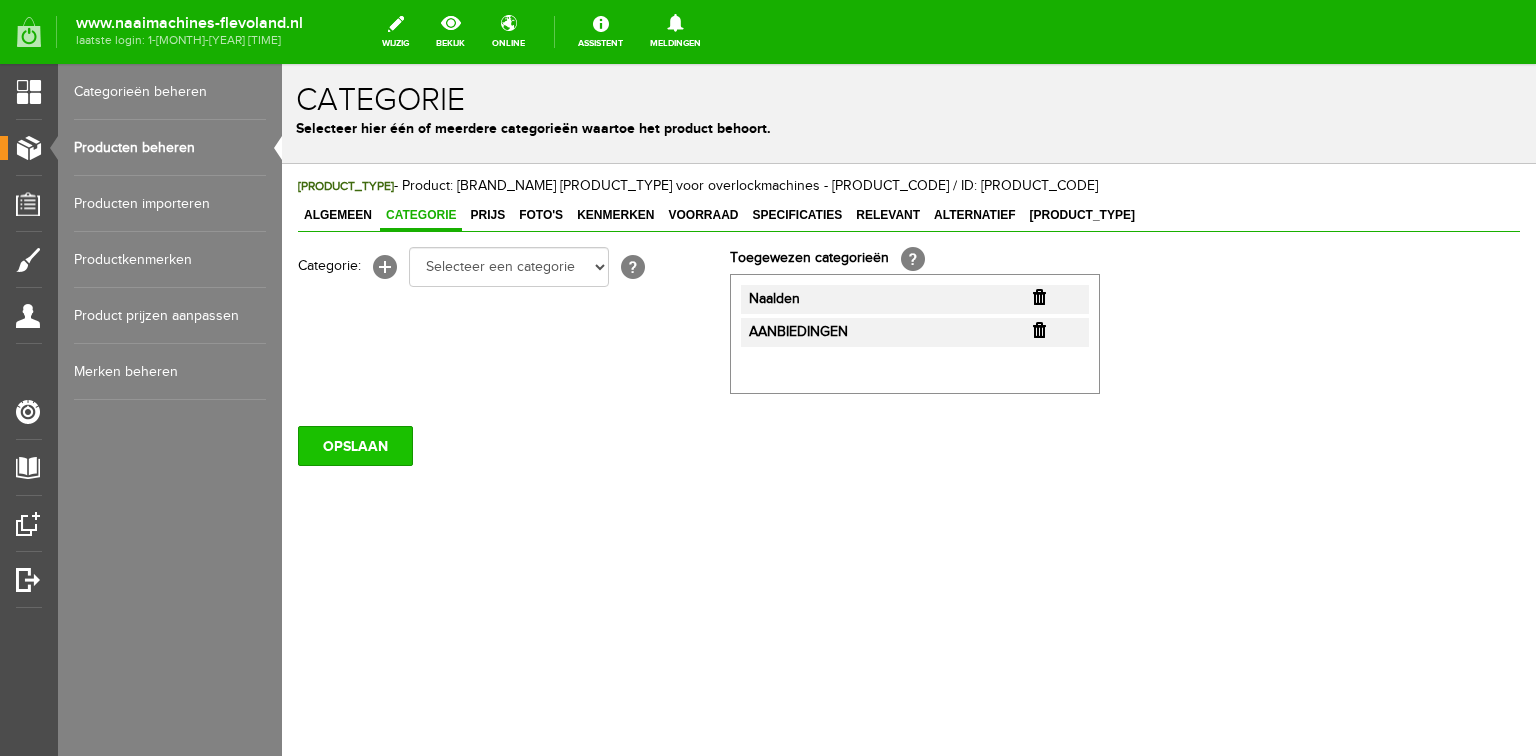 click on "OPSLAAN" at bounding box center [355, 446] 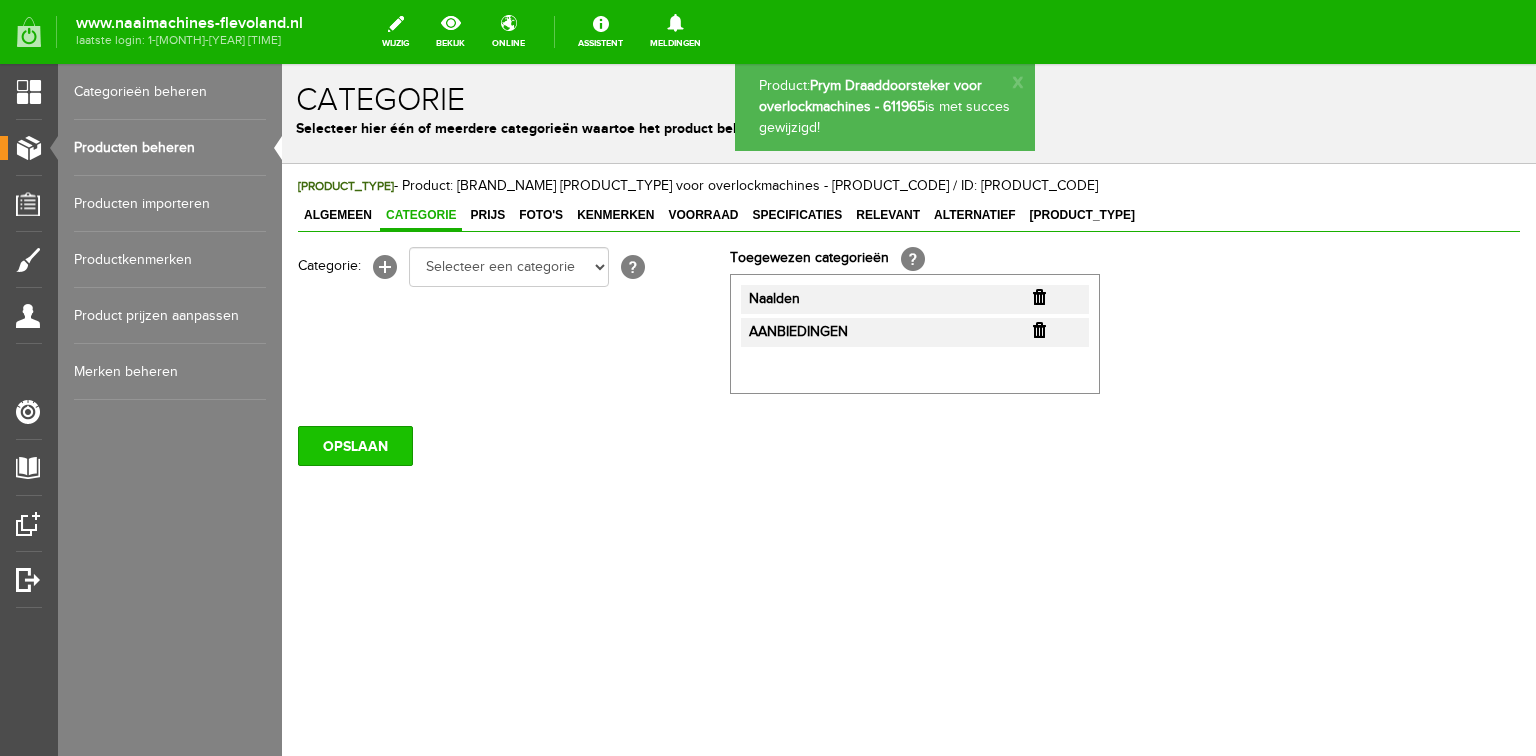 scroll, scrollTop: 0, scrollLeft: 0, axis: both 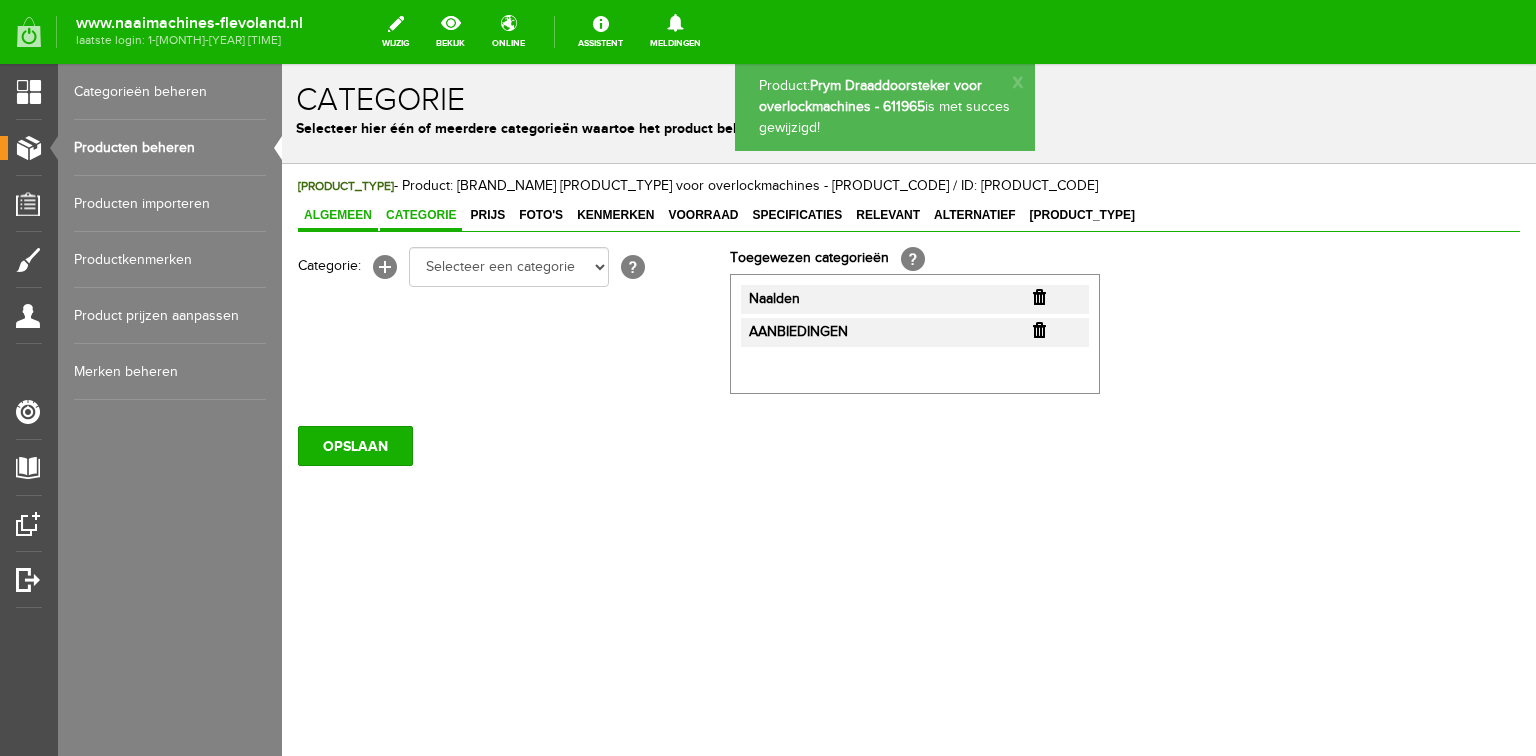 click on "Algemeen" at bounding box center (338, 215) 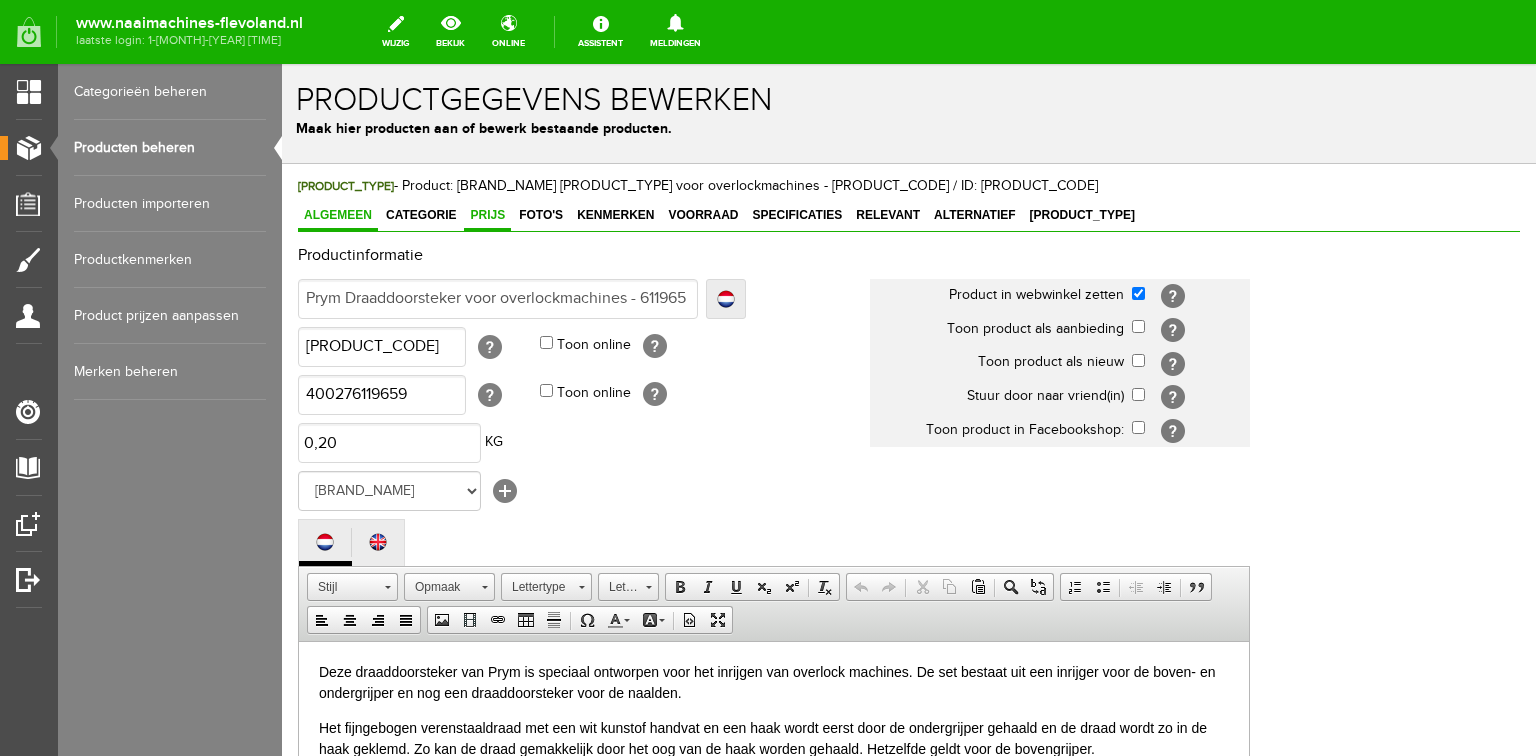click on "Prijs" at bounding box center (487, 215) 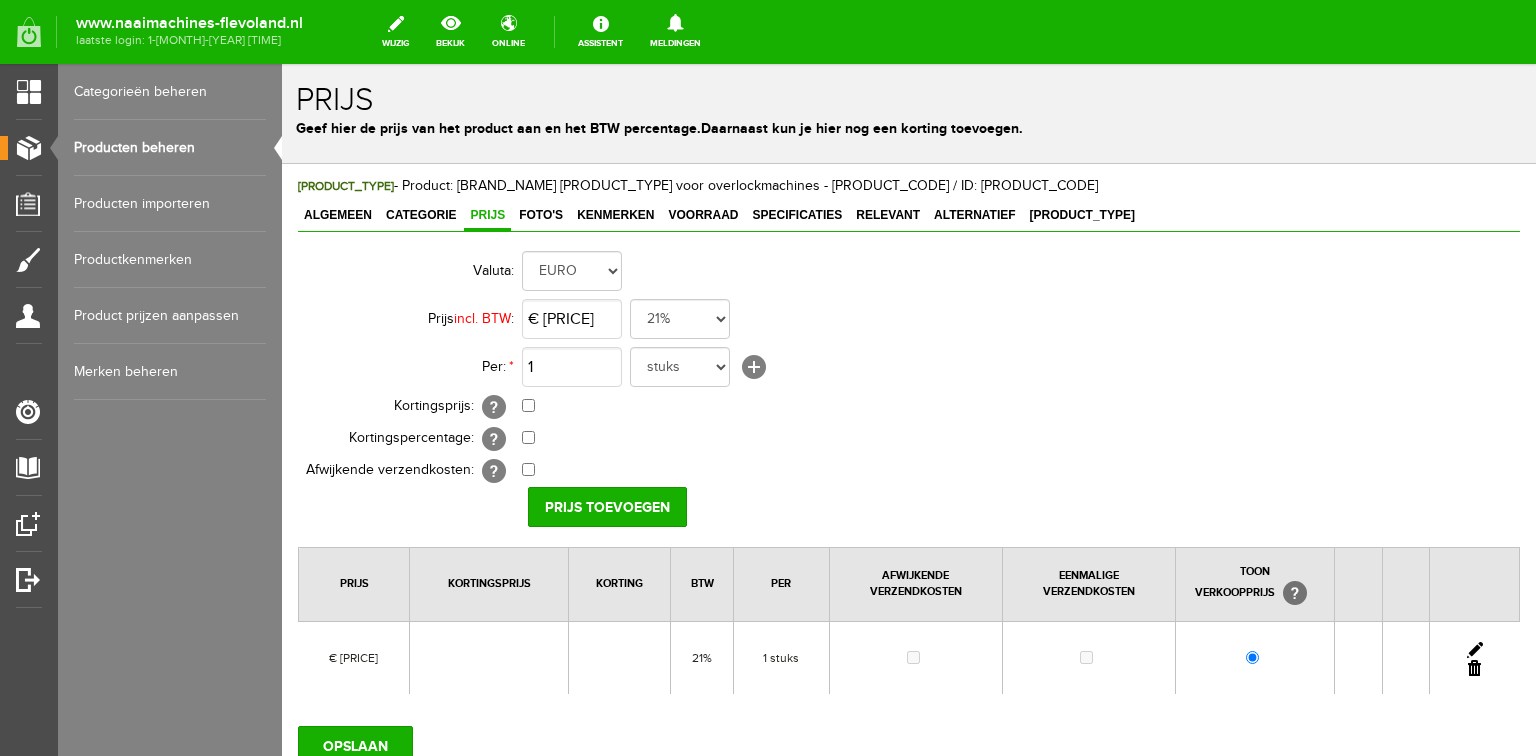 click at bounding box center (1475, 650) 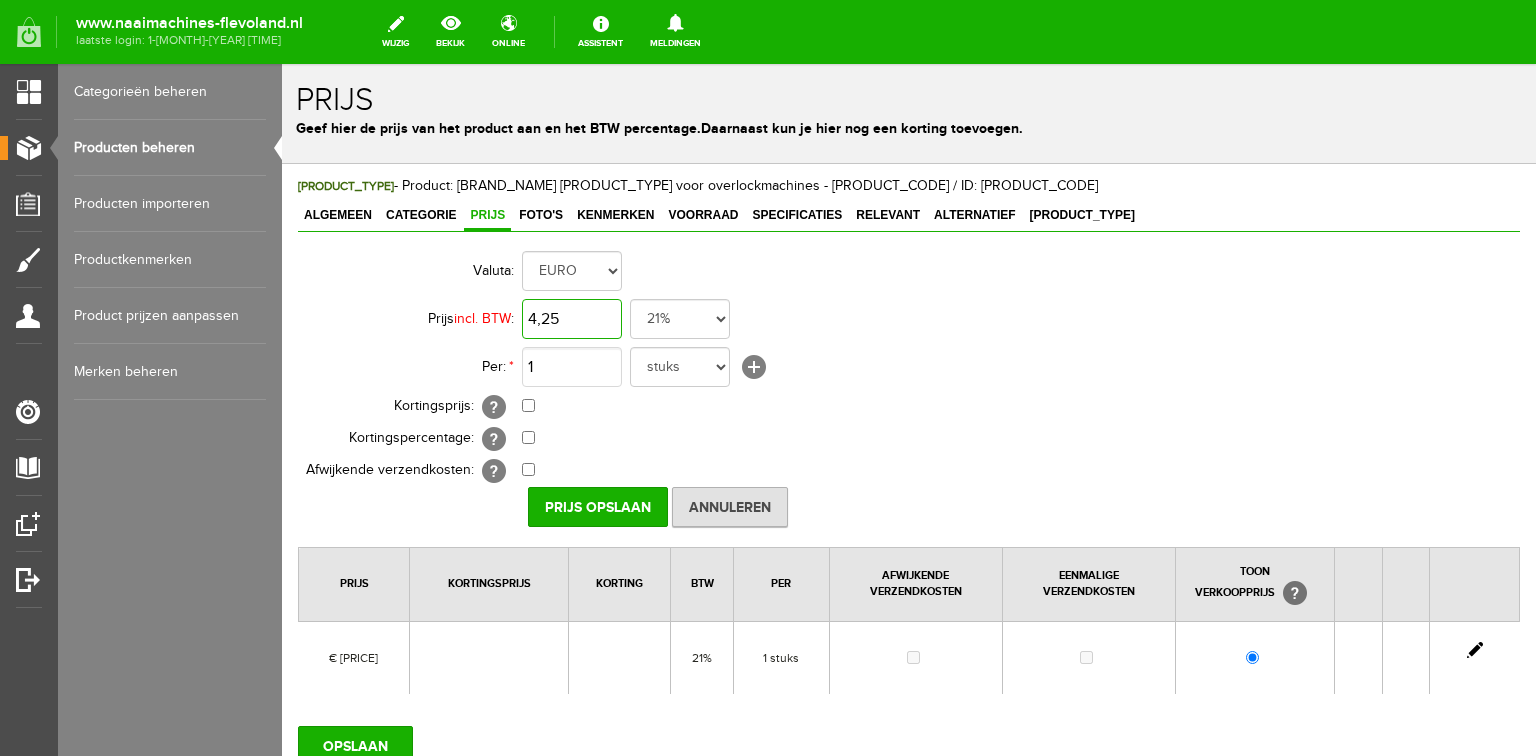 click on "4,25" at bounding box center (572, 319) 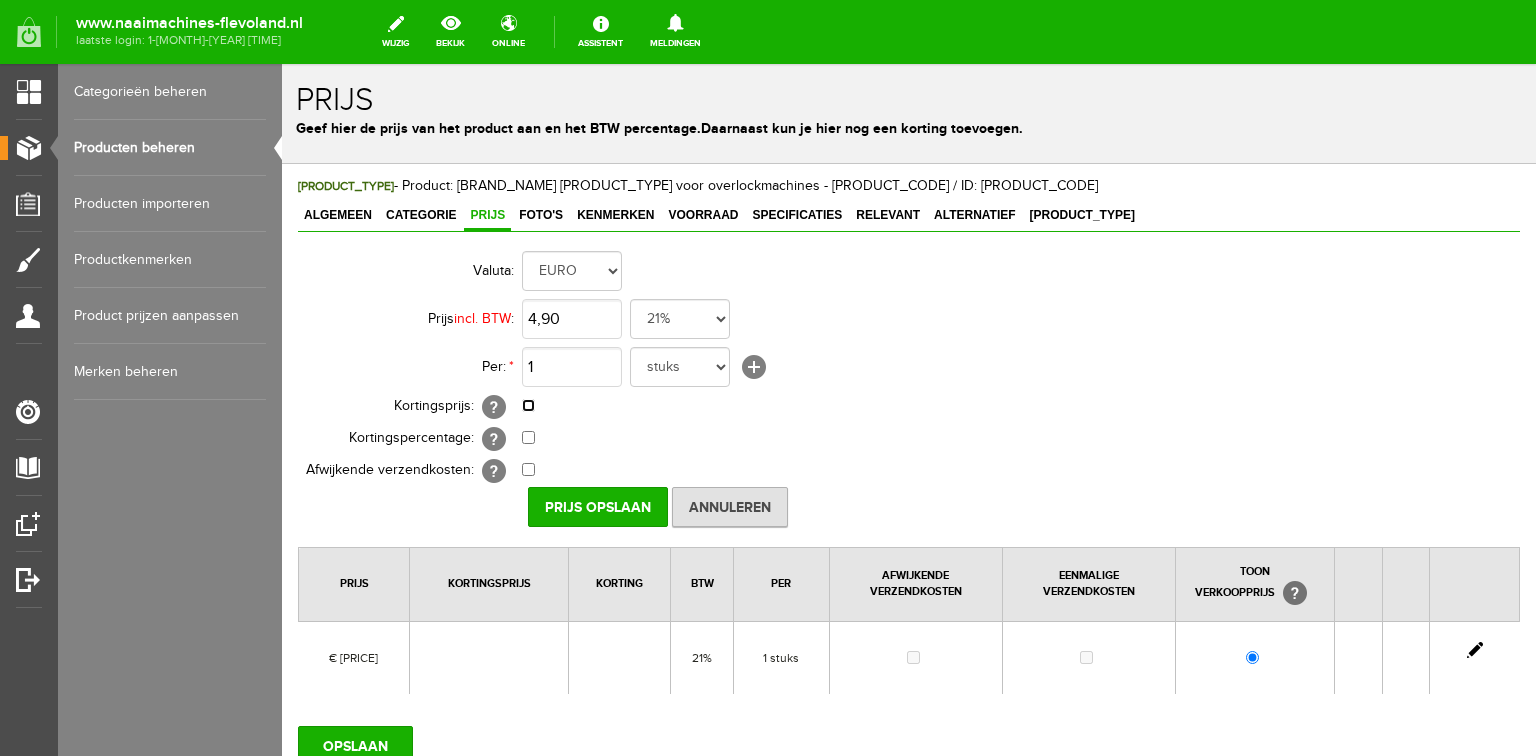 type on "€ 4,90" 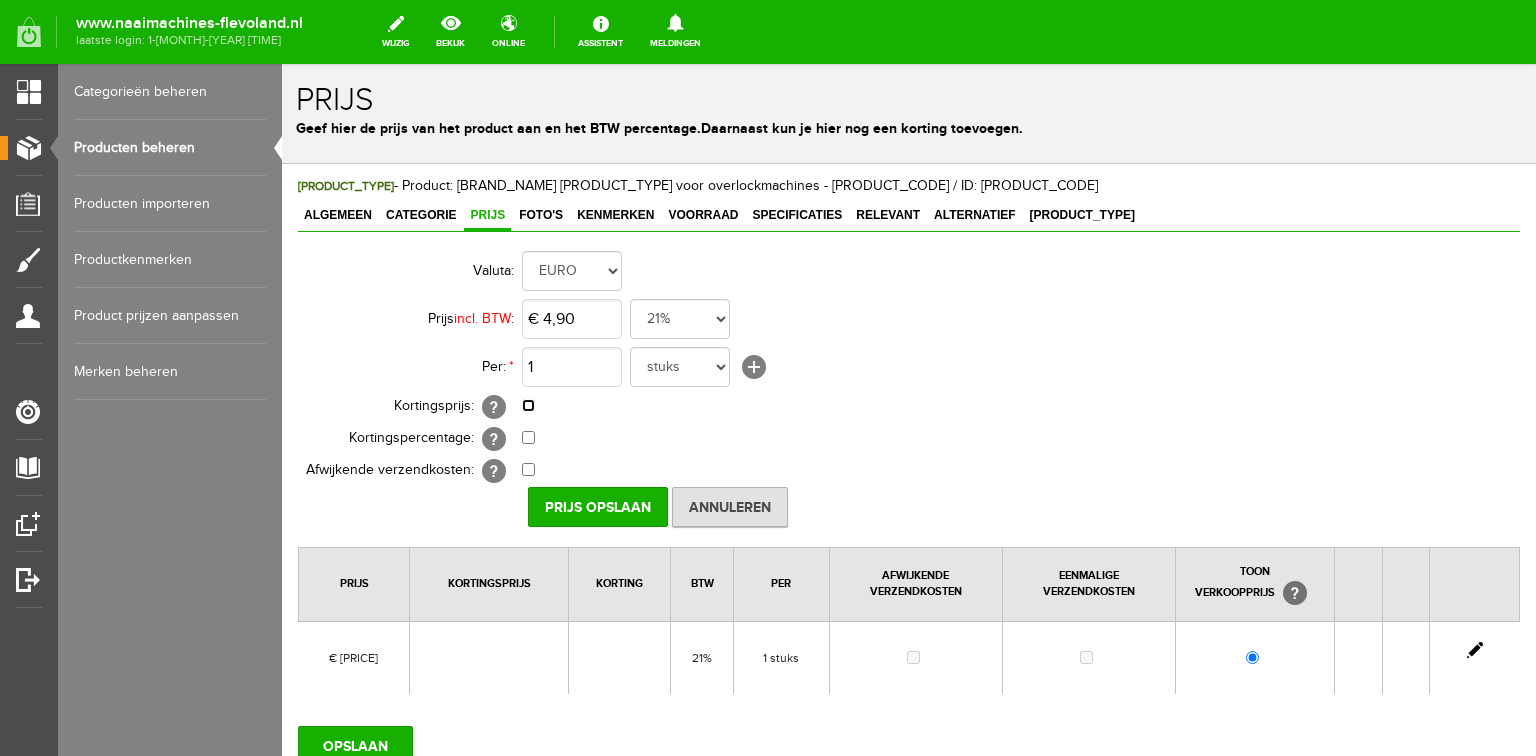click at bounding box center (528, 405) 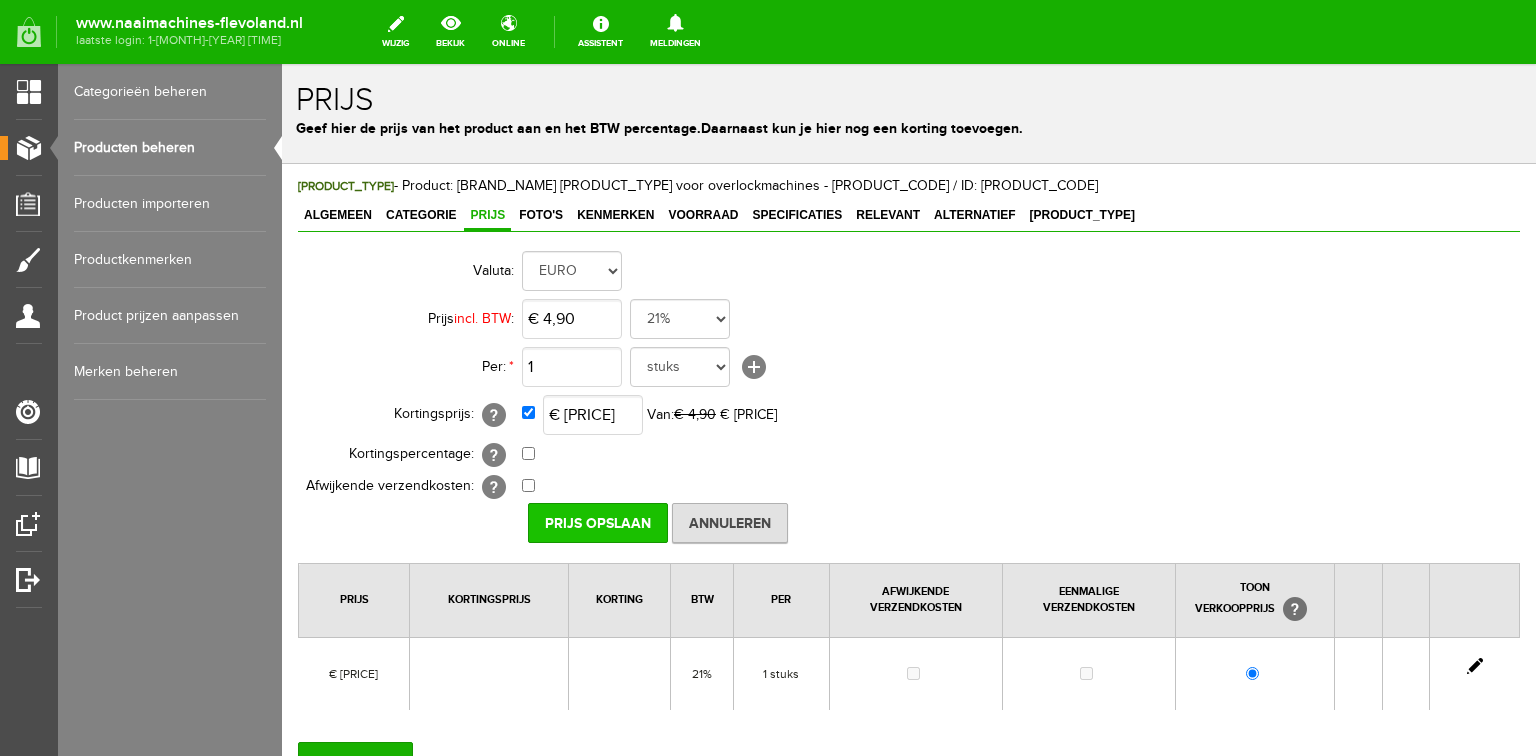 click on "Prijs Opslaan" at bounding box center (598, 523) 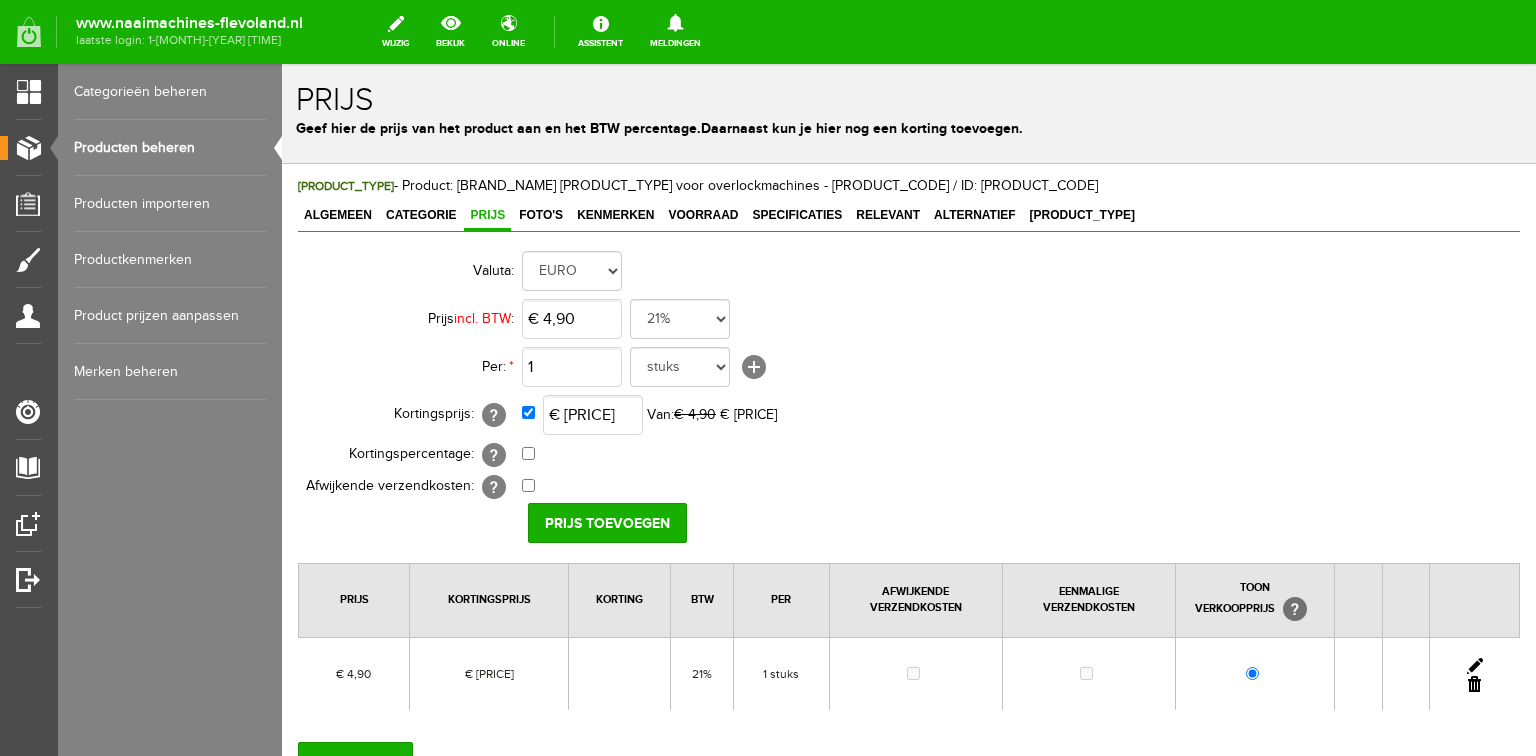 scroll, scrollTop: 68, scrollLeft: 0, axis: vertical 